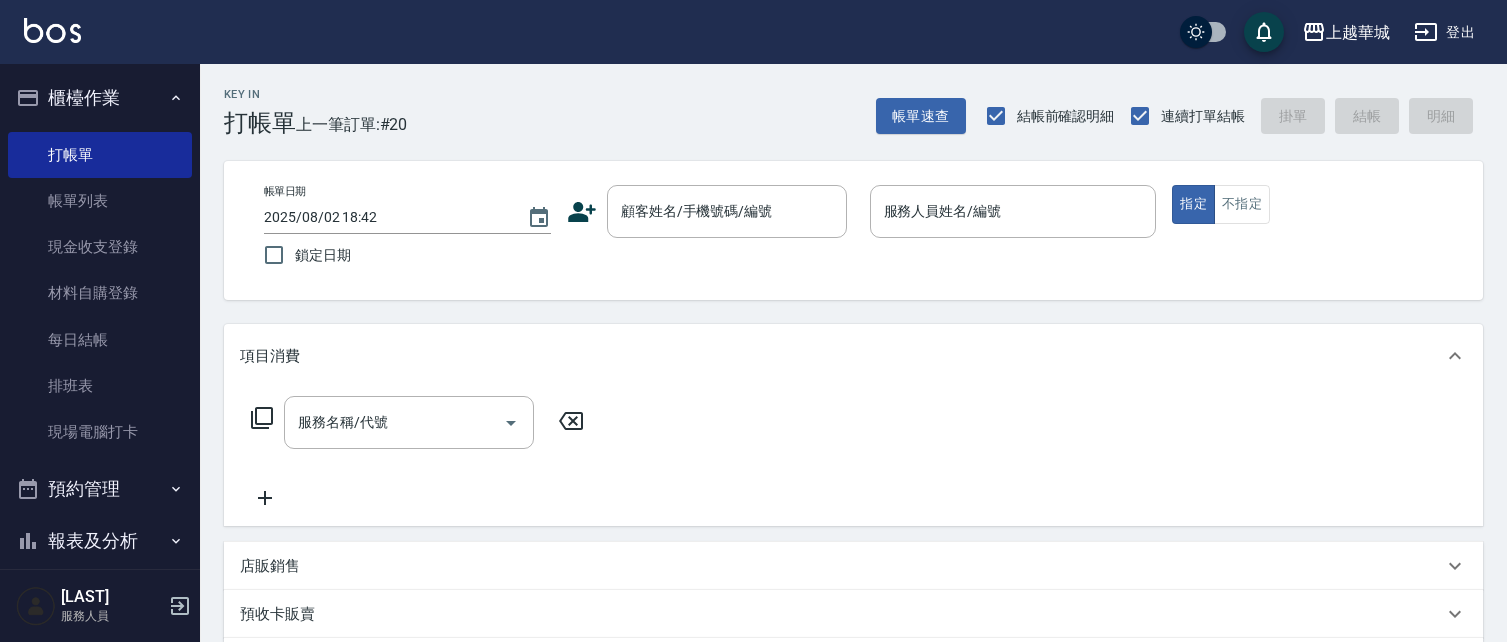 scroll, scrollTop: 0, scrollLeft: 0, axis: both 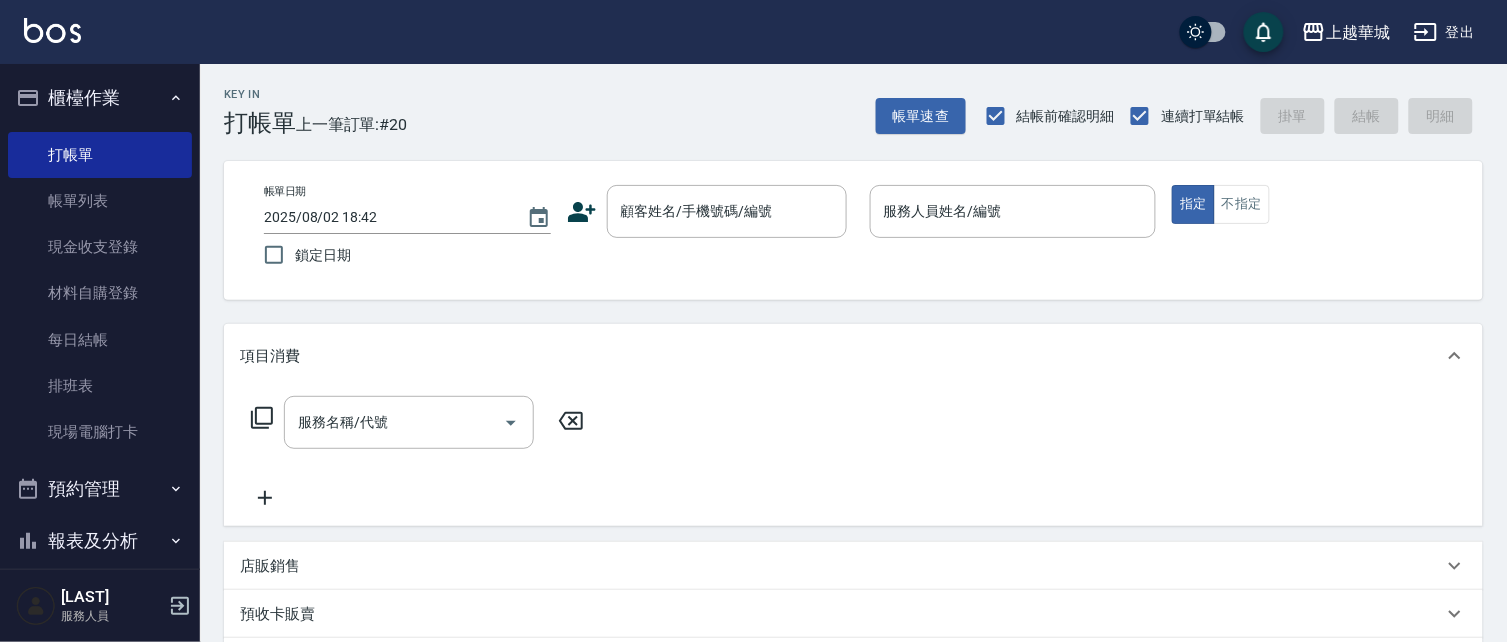 click on "櫃檯作業" at bounding box center [100, 98] 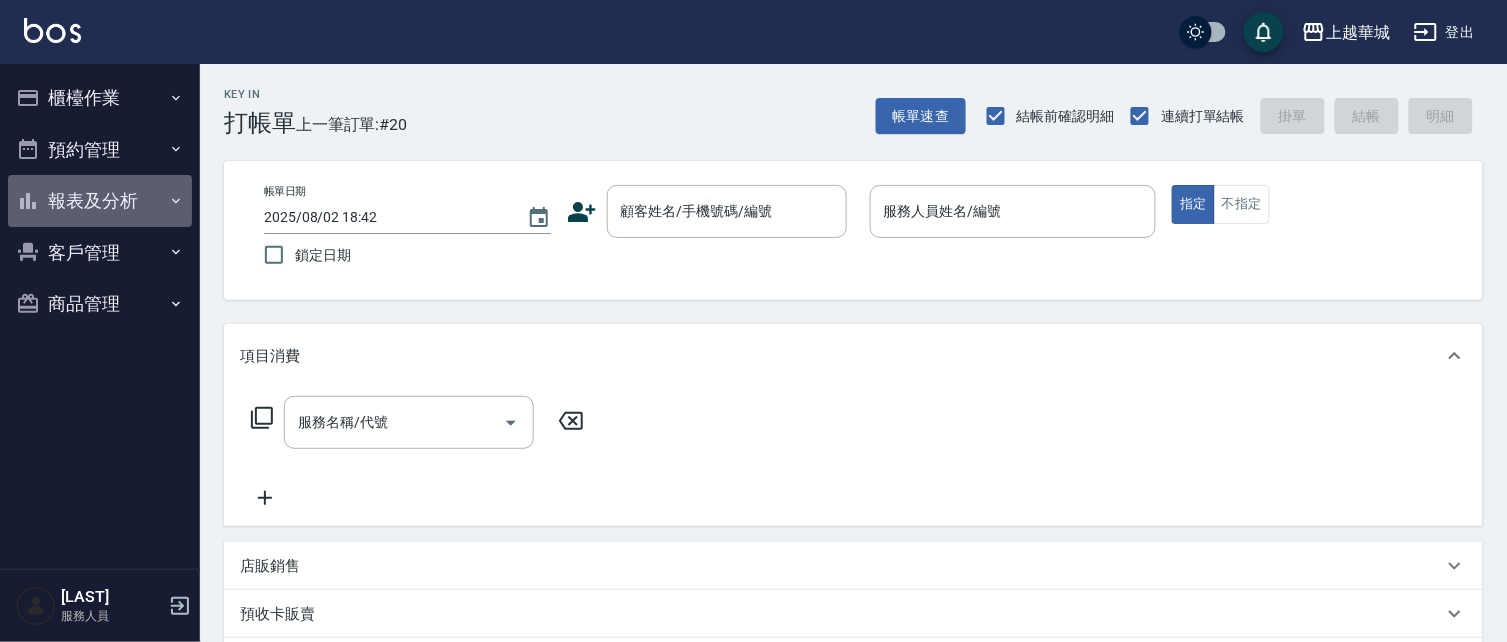 click on "報表及分析" at bounding box center [100, 201] 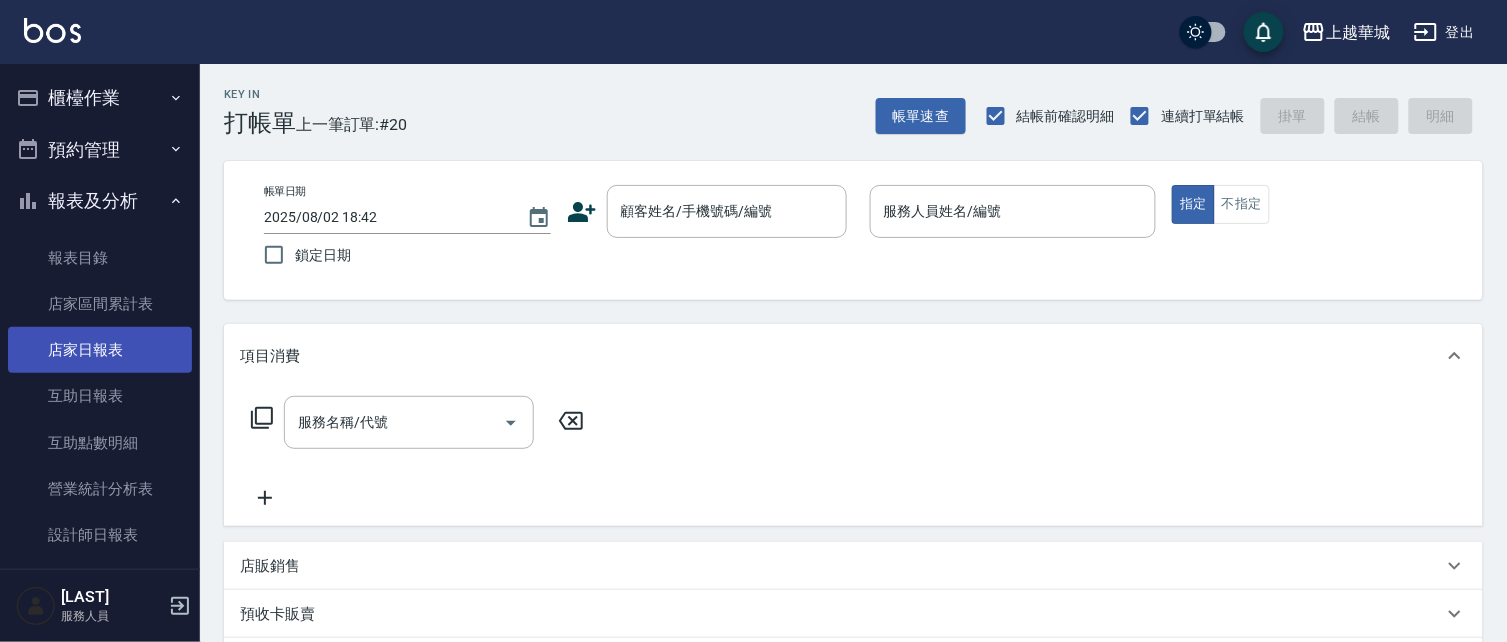 click on "店家日報表" at bounding box center (100, 350) 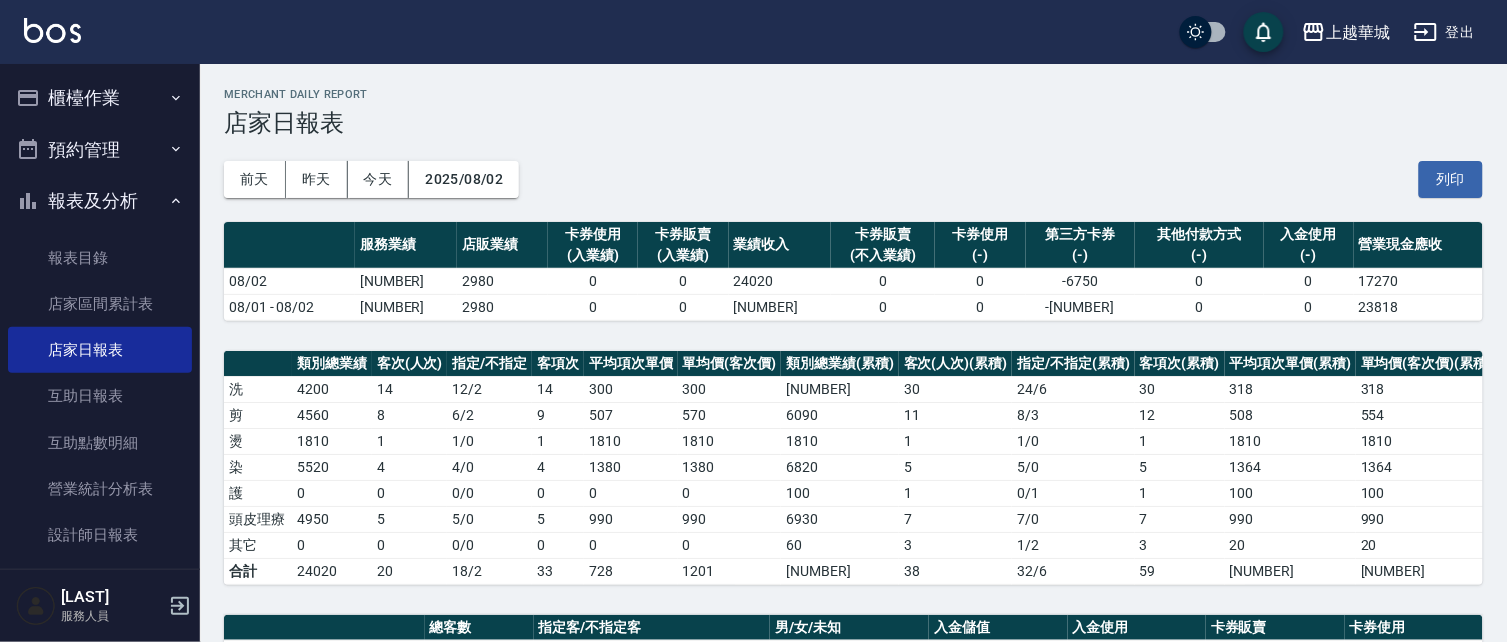 click on "櫃檯作業" at bounding box center (100, 98) 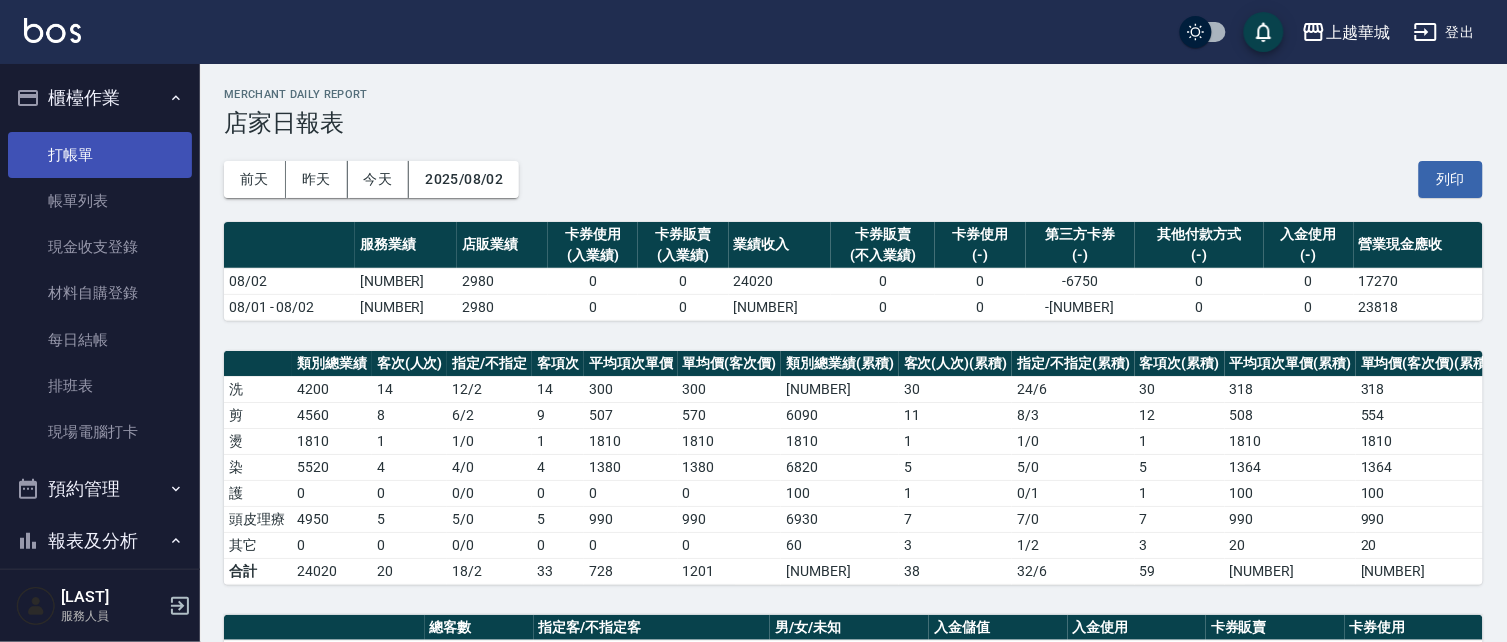 click on "打帳單" at bounding box center (100, 155) 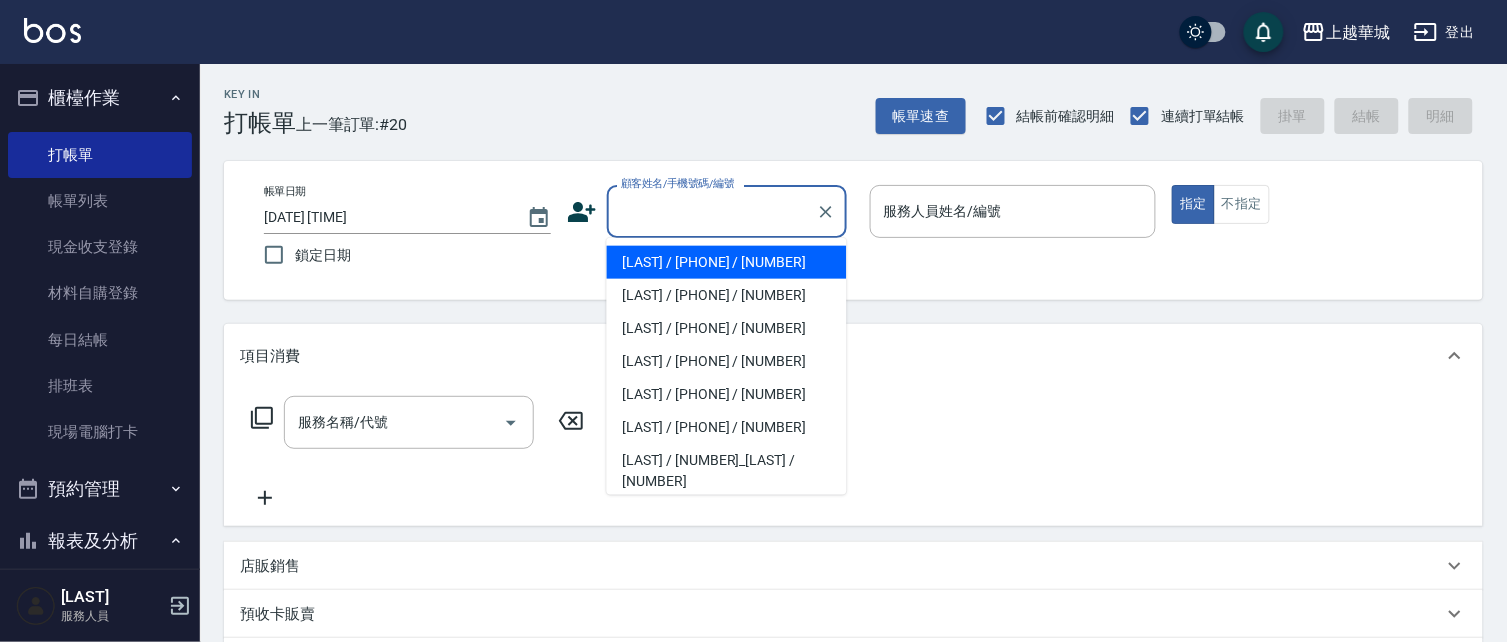 click on "顧客姓名/手機號碼/編號" at bounding box center [712, 211] 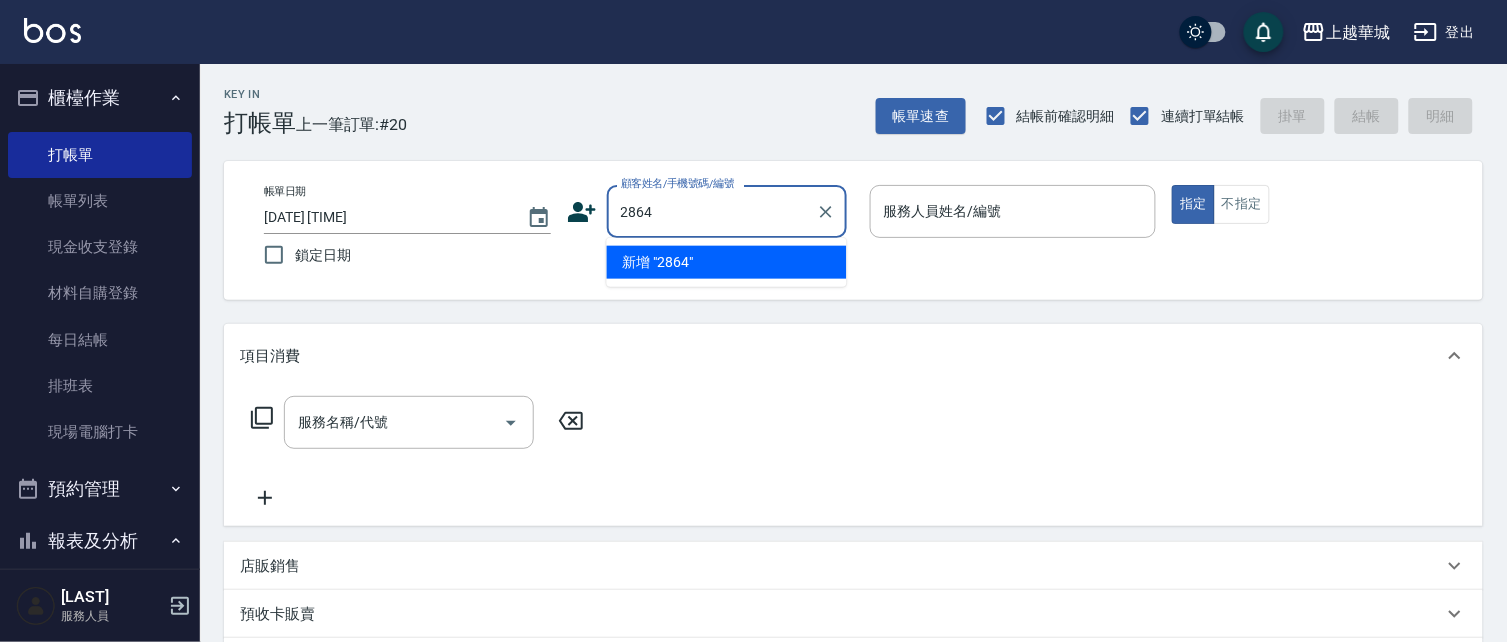 type on "2864" 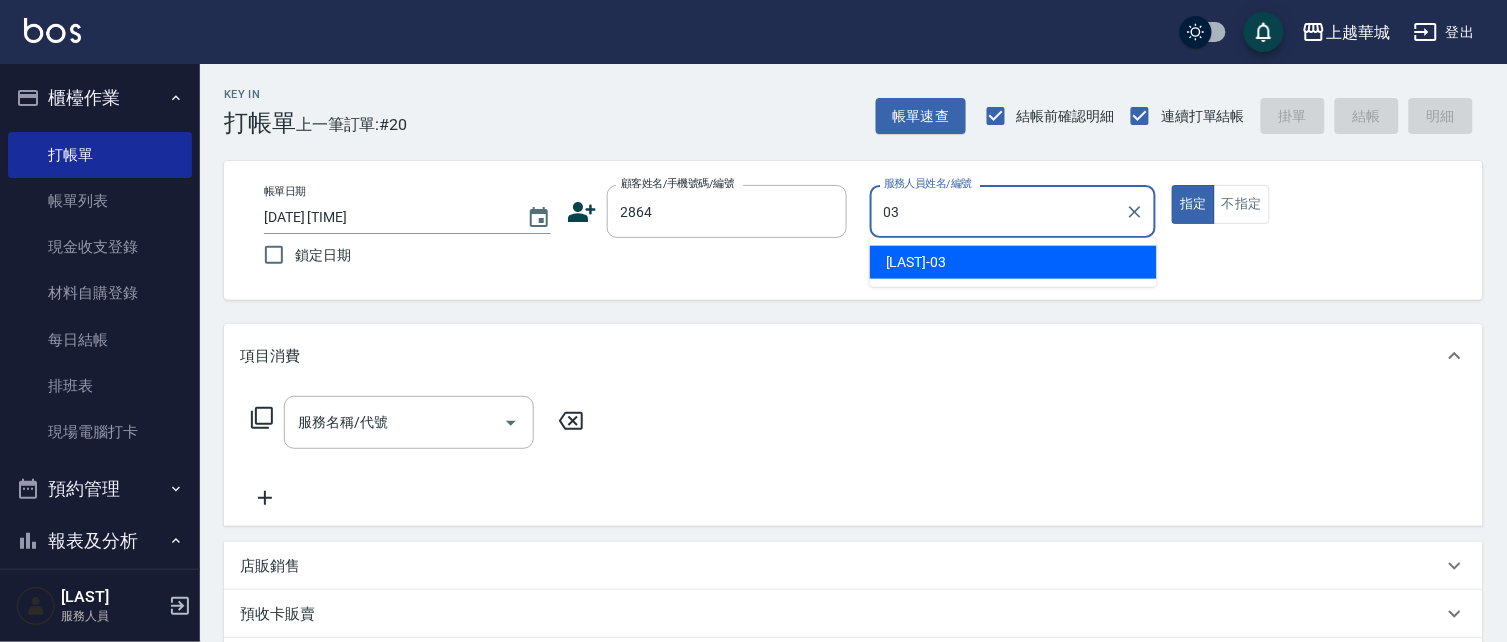 type on "[LAST] -[NUMBER]" 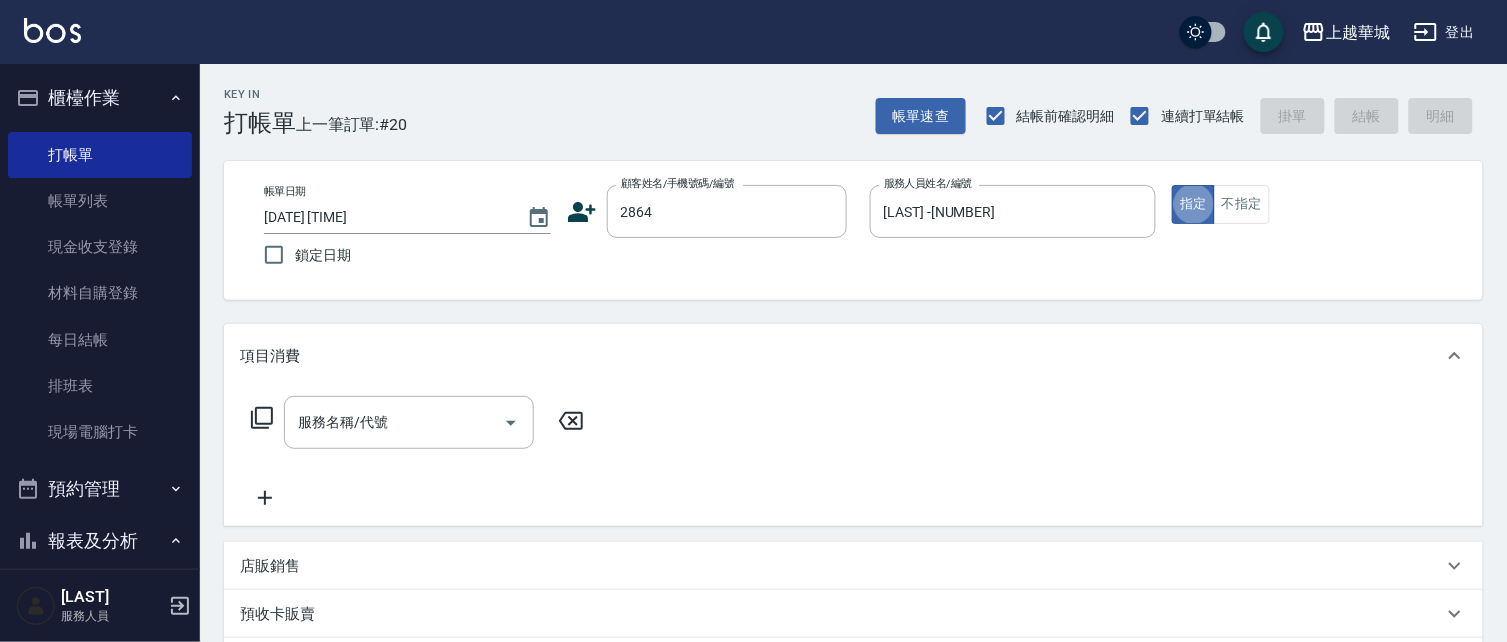 type on "true" 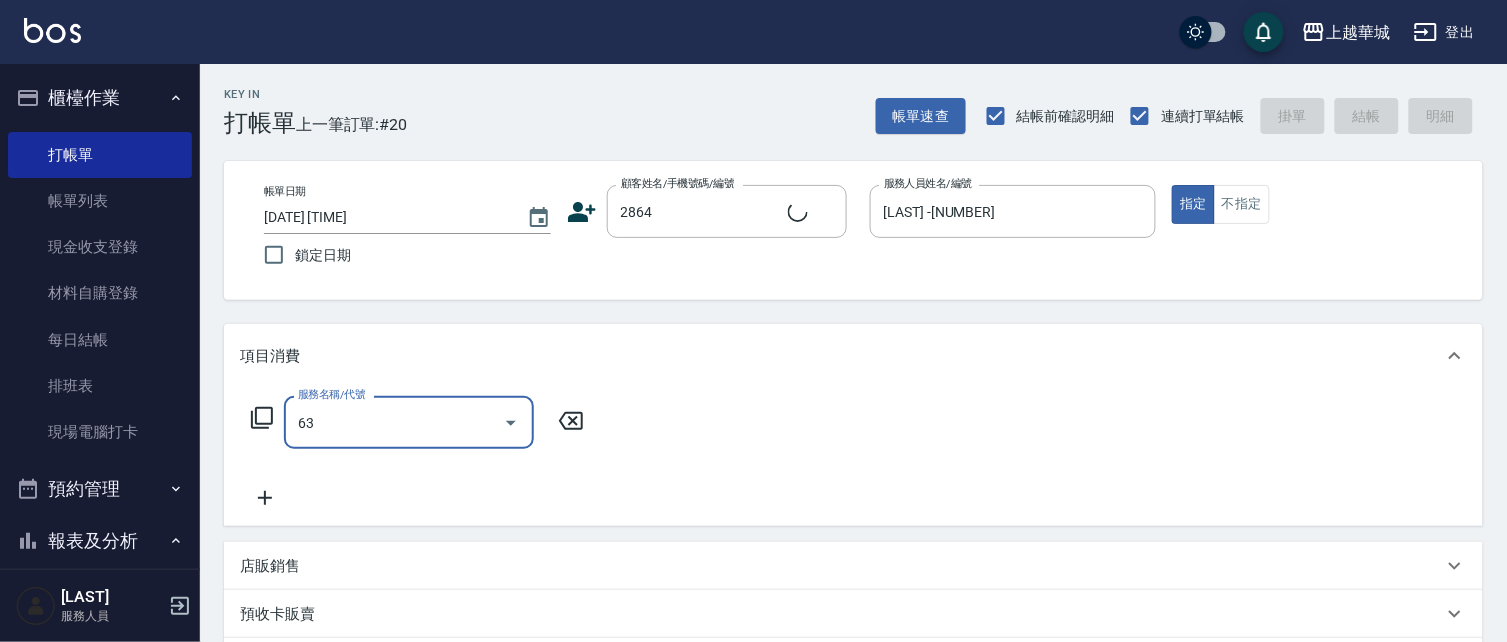 type on "639" 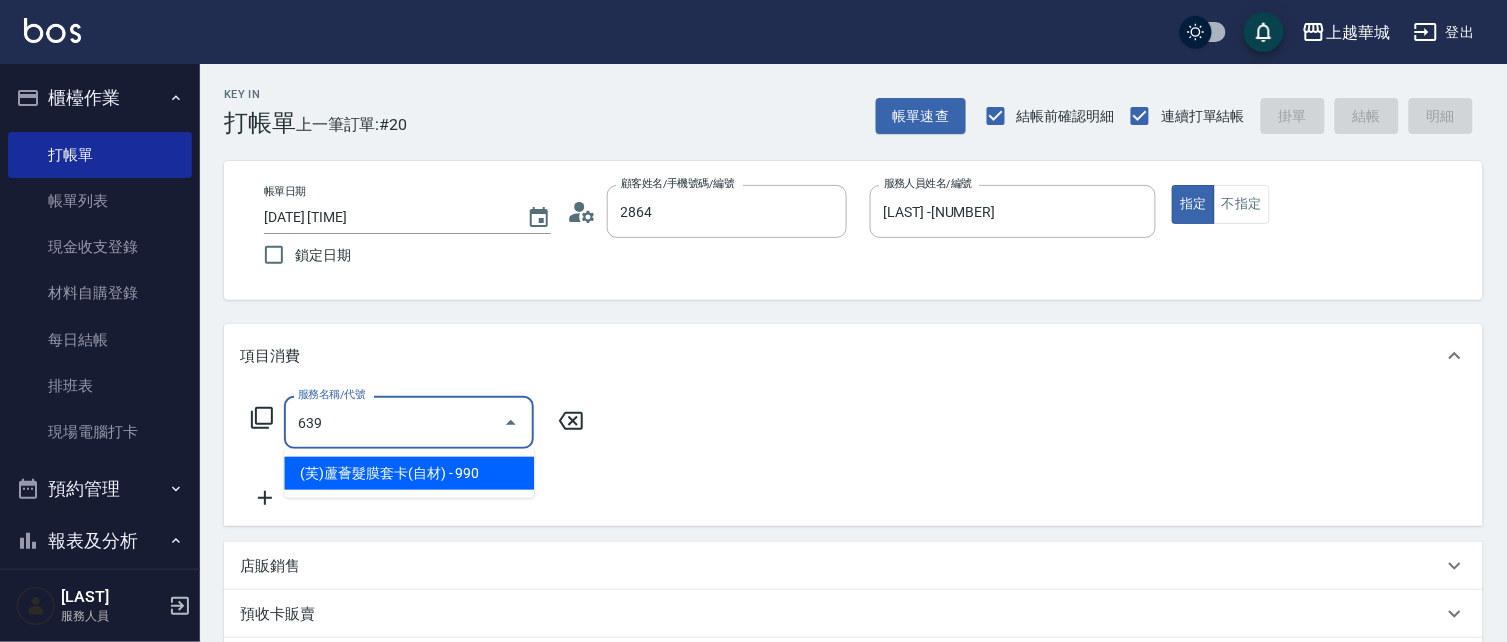 type on "[LAST] / [PHONE] / [NUMBER]" 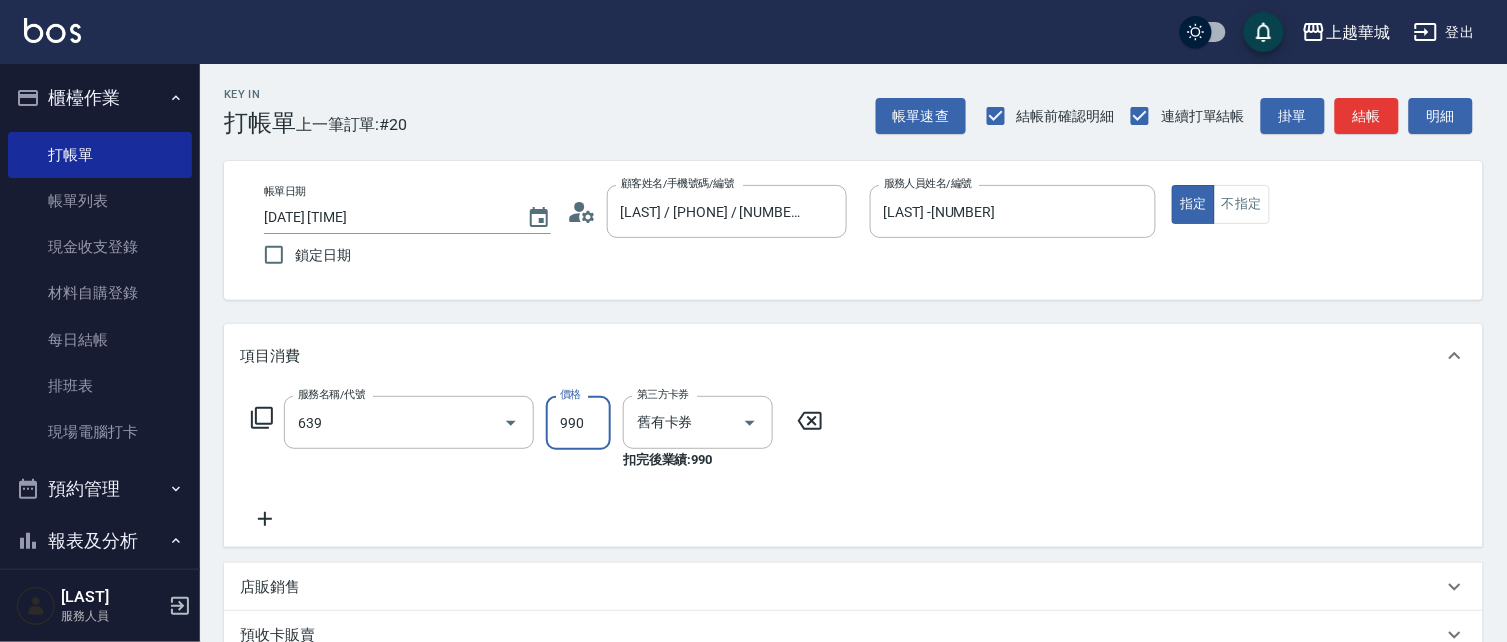 type on "(芙)蘆薈髮膜套卡(自材)(639)" 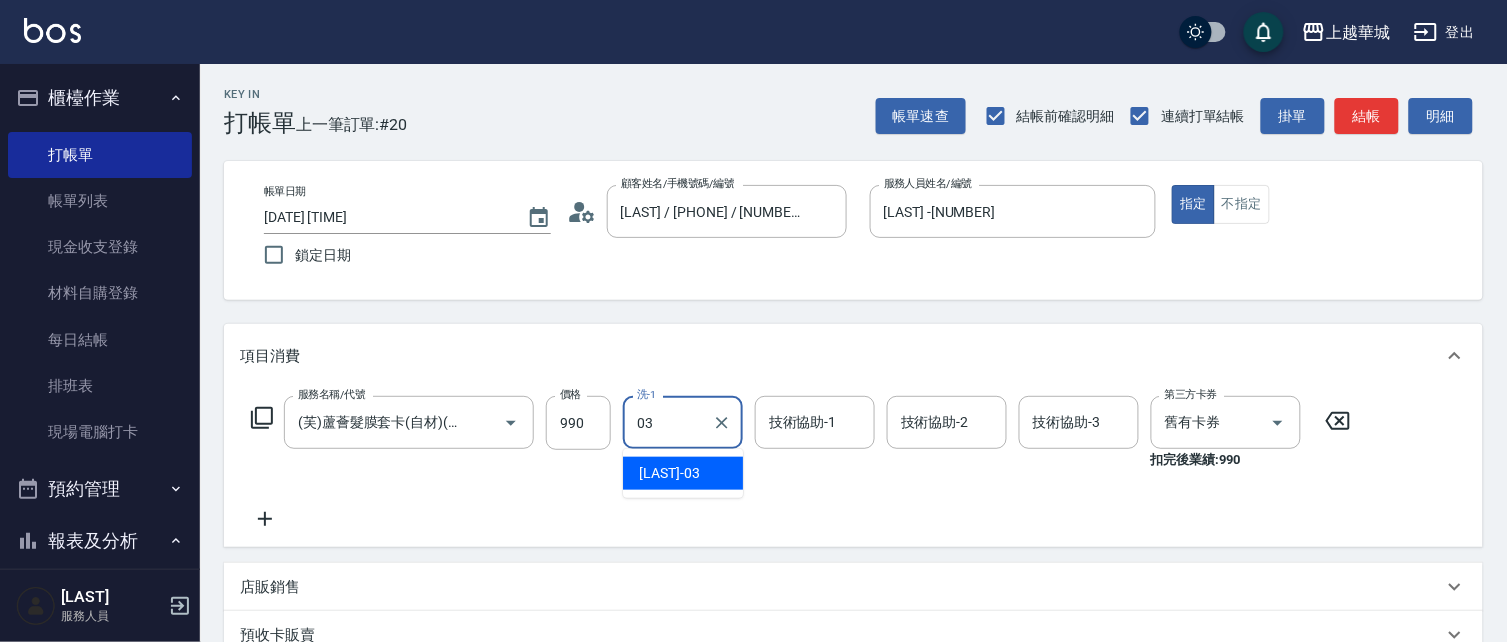 type on "[LAST] -[NUMBER]" 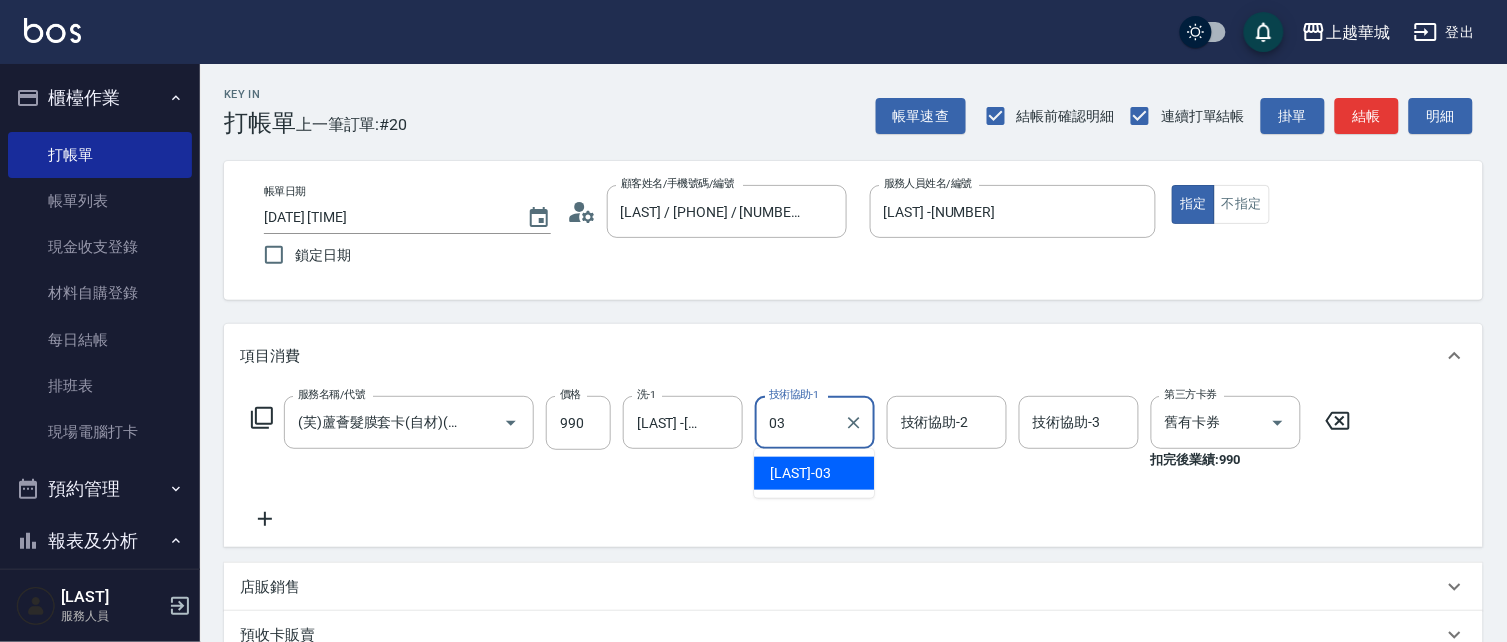 type on "[LAST] -[NUMBER]" 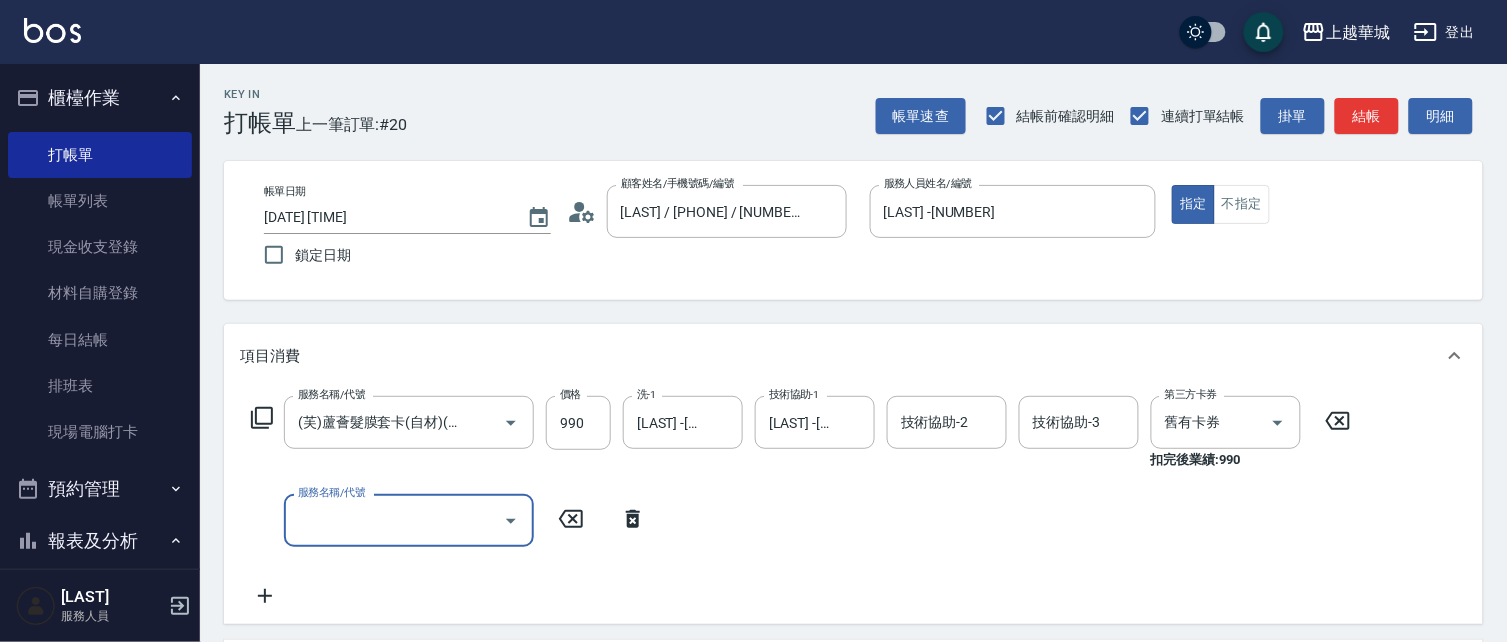 scroll, scrollTop: 0, scrollLeft: 0, axis: both 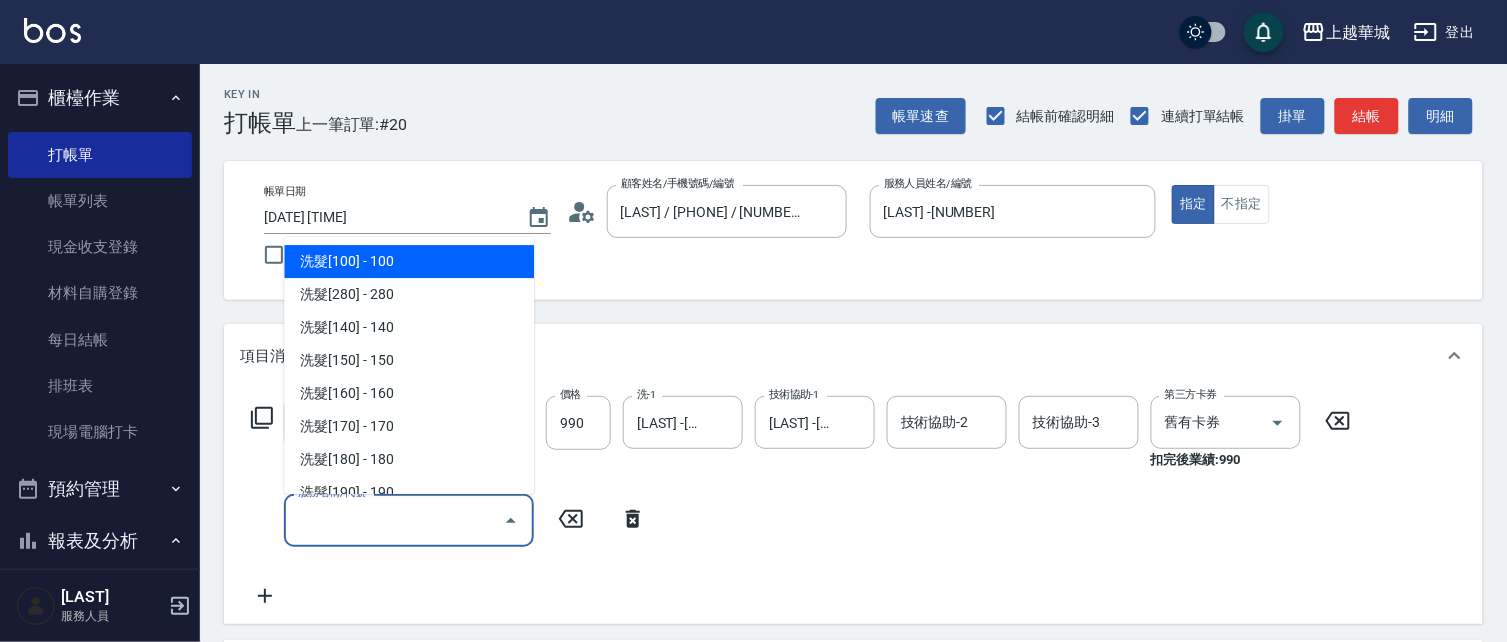 drag, startPoint x: 401, startPoint y: 525, endPoint x: 400, endPoint y: 508, distance: 17.029387 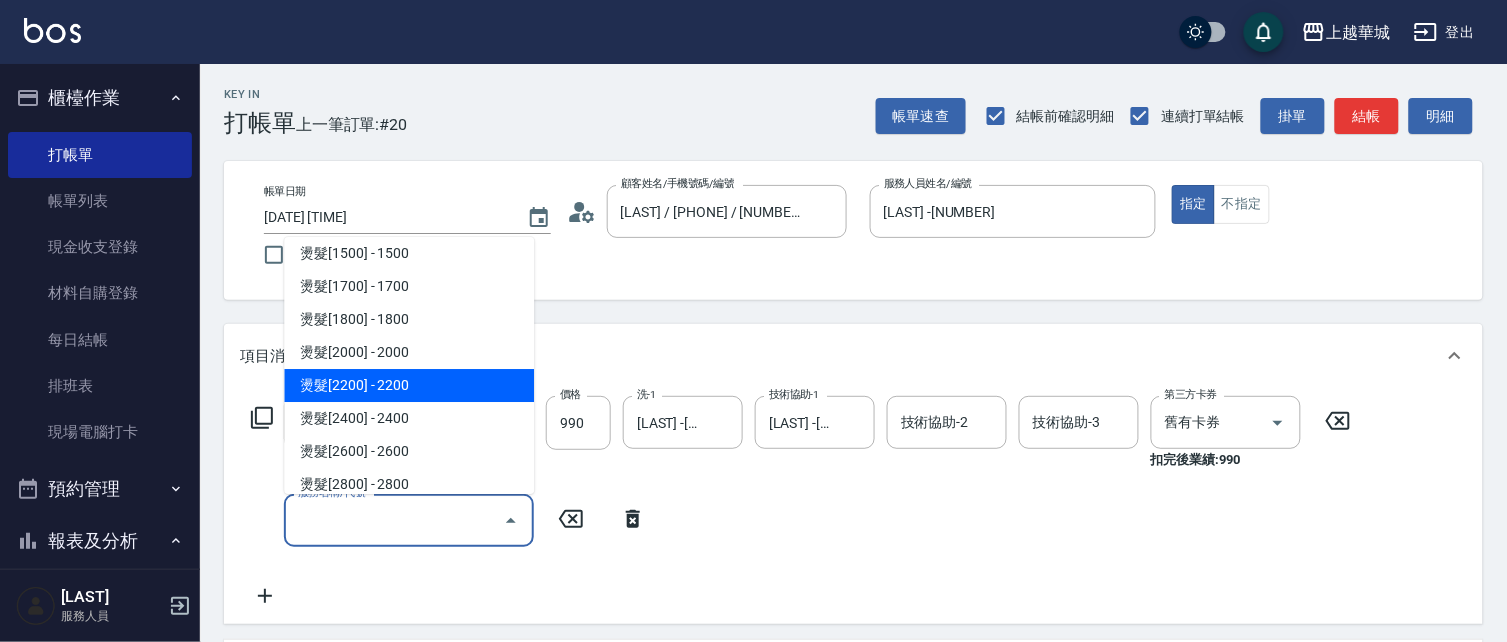 scroll, scrollTop: 962, scrollLeft: 0, axis: vertical 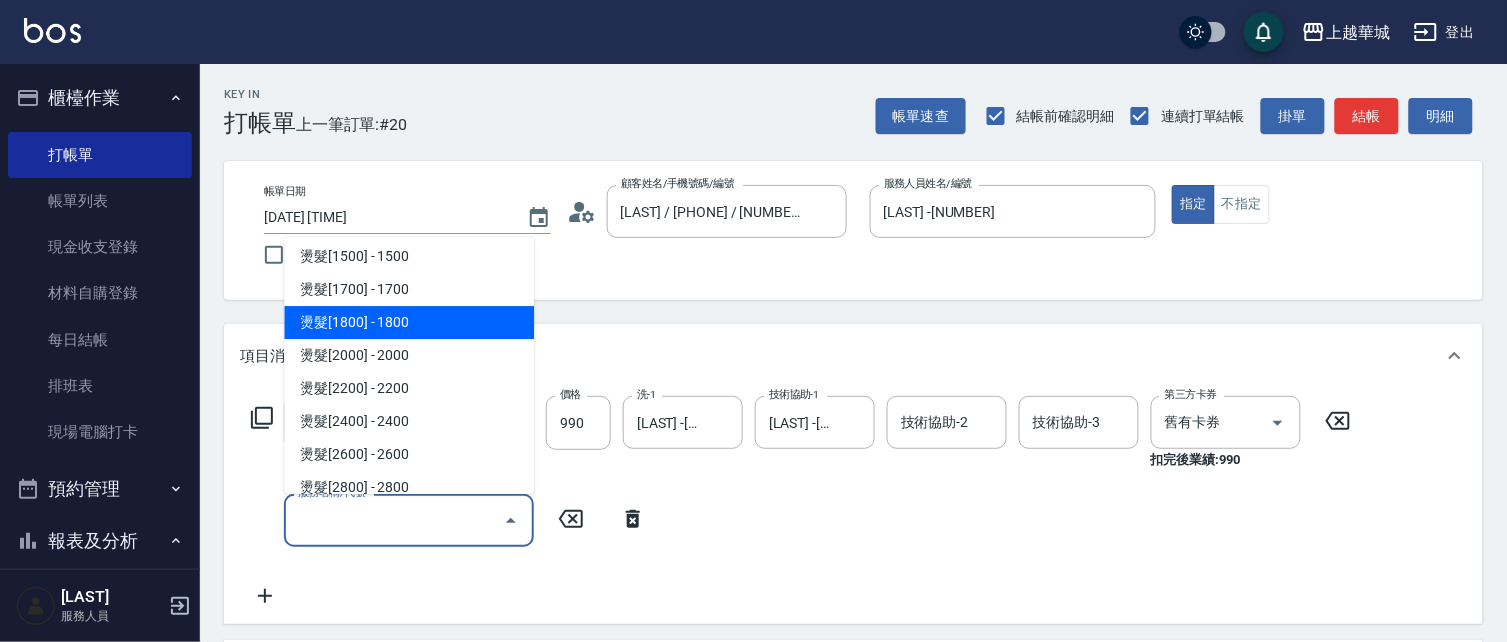 click on "燙髮[1800] - 1800" at bounding box center (409, 322) 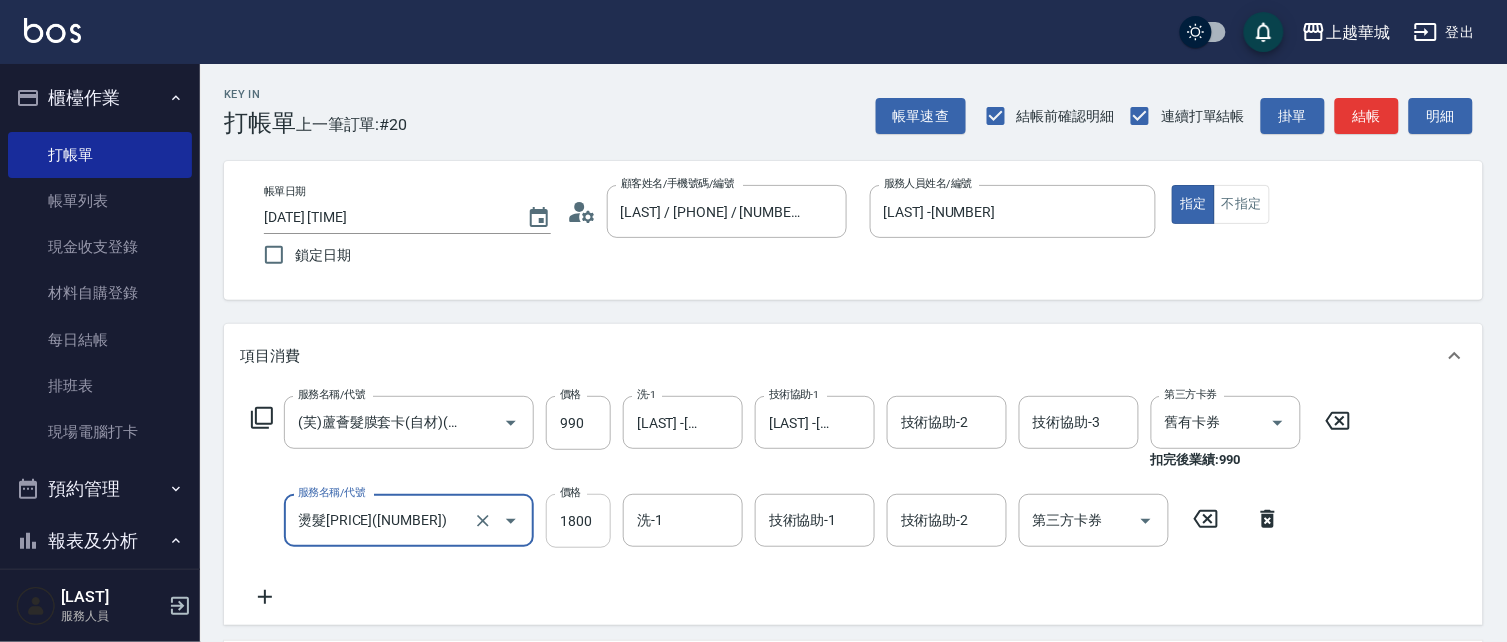 click on "1800" at bounding box center (578, 521) 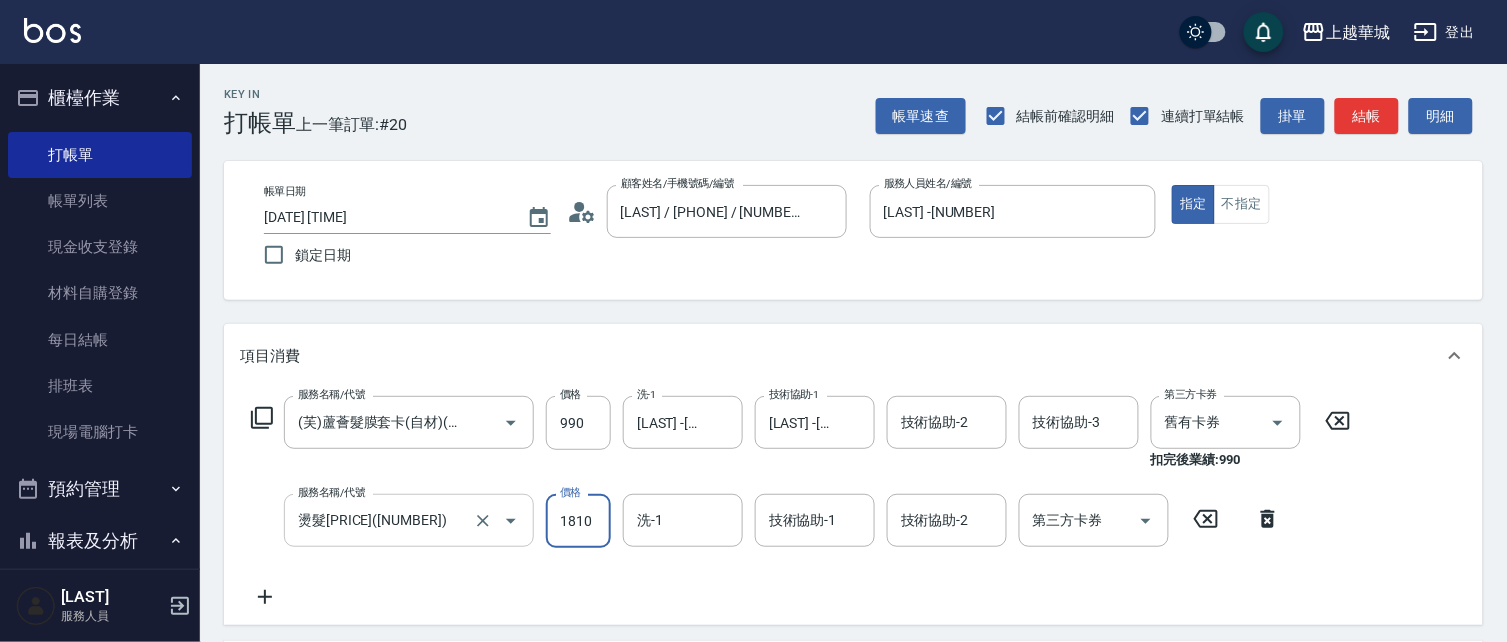 type on "1810" 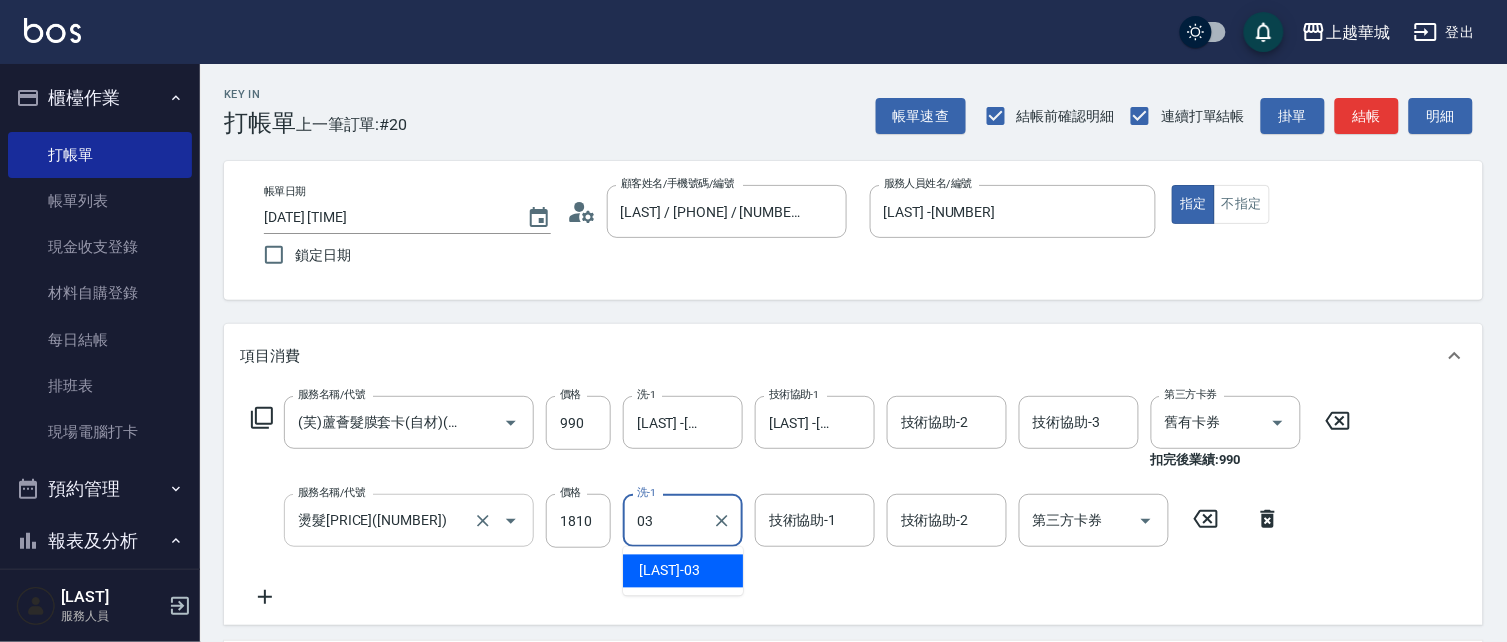 type on "[LAST] -[NUMBER]" 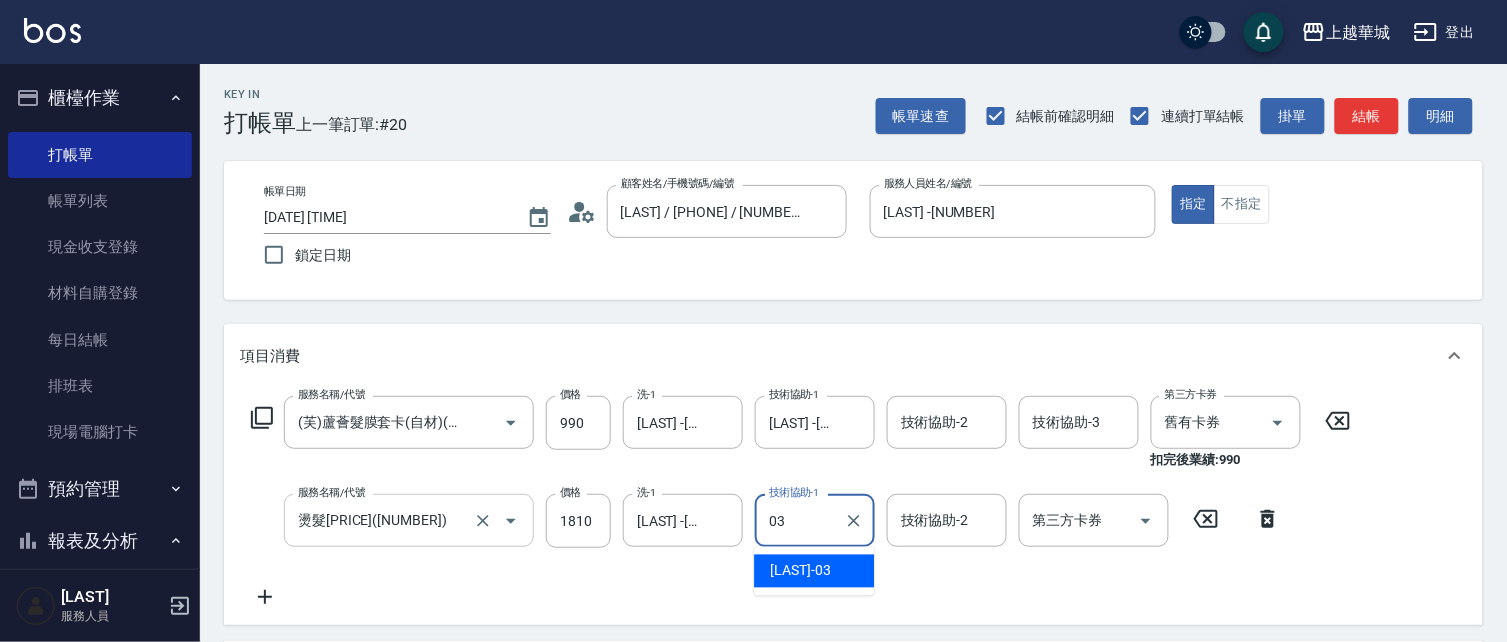 type on "[LAST] -[NUMBER]" 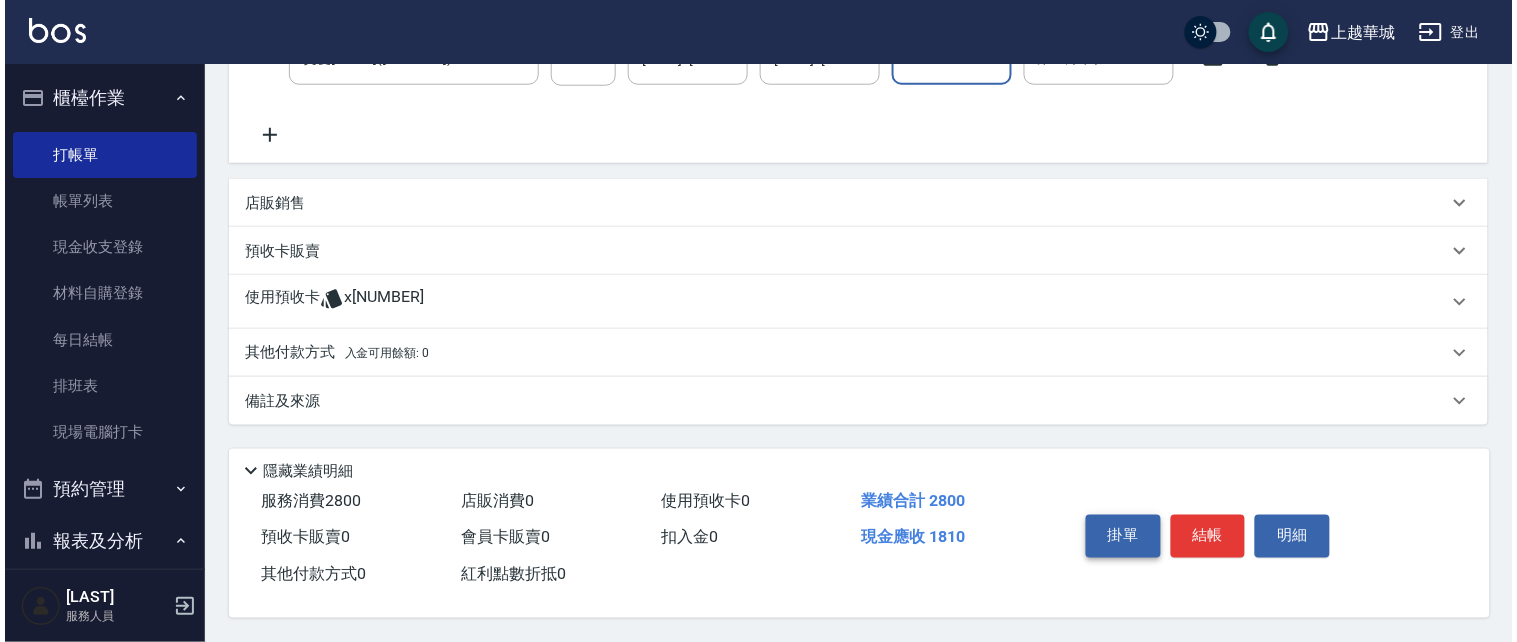 scroll, scrollTop: 467, scrollLeft: 0, axis: vertical 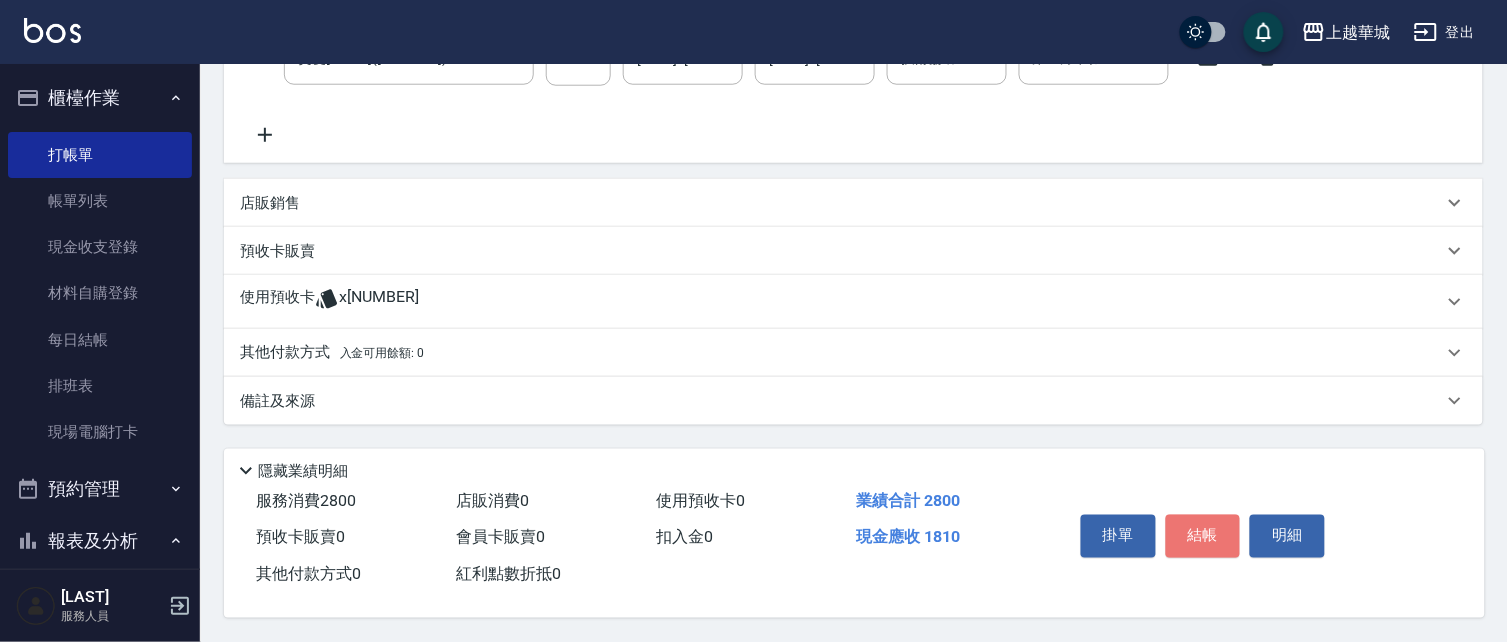 drag, startPoint x: 1211, startPoint y: 533, endPoint x: 865, endPoint y: 597, distance: 351.8693 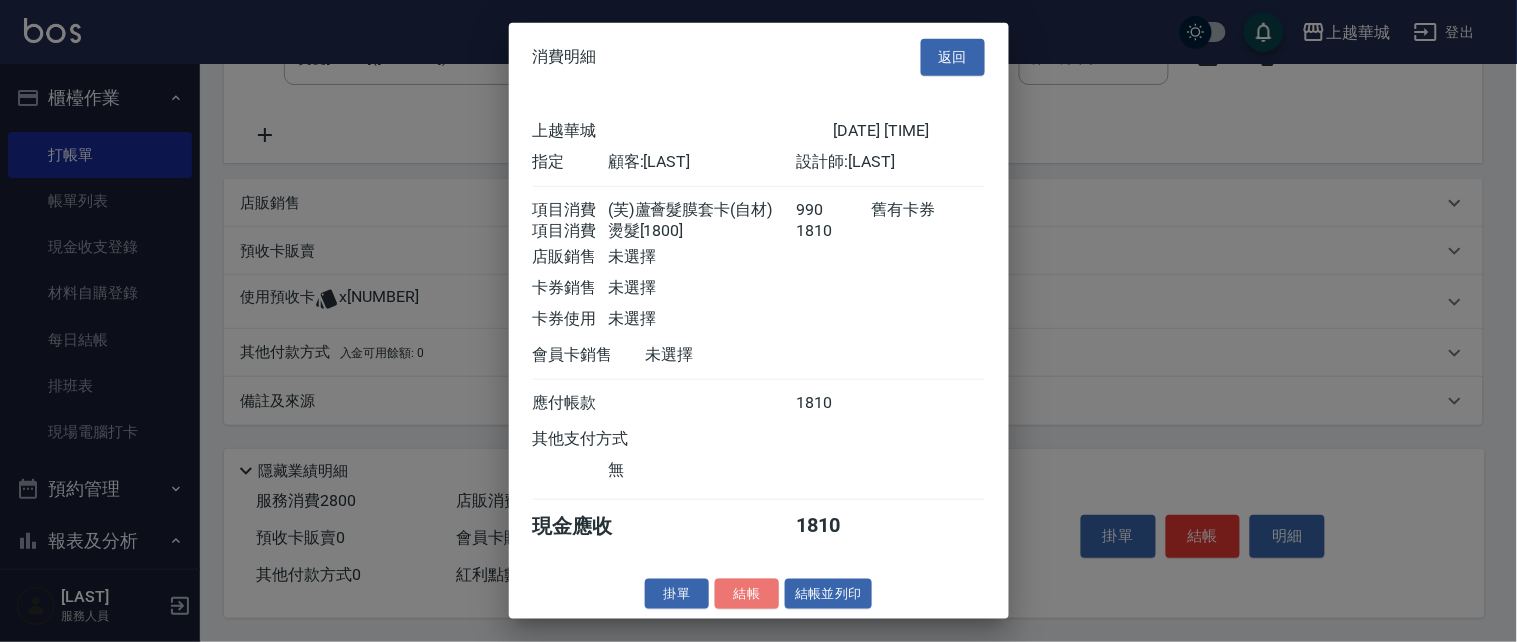 drag, startPoint x: 756, startPoint y: 611, endPoint x: 750, endPoint y: 537, distance: 74.24284 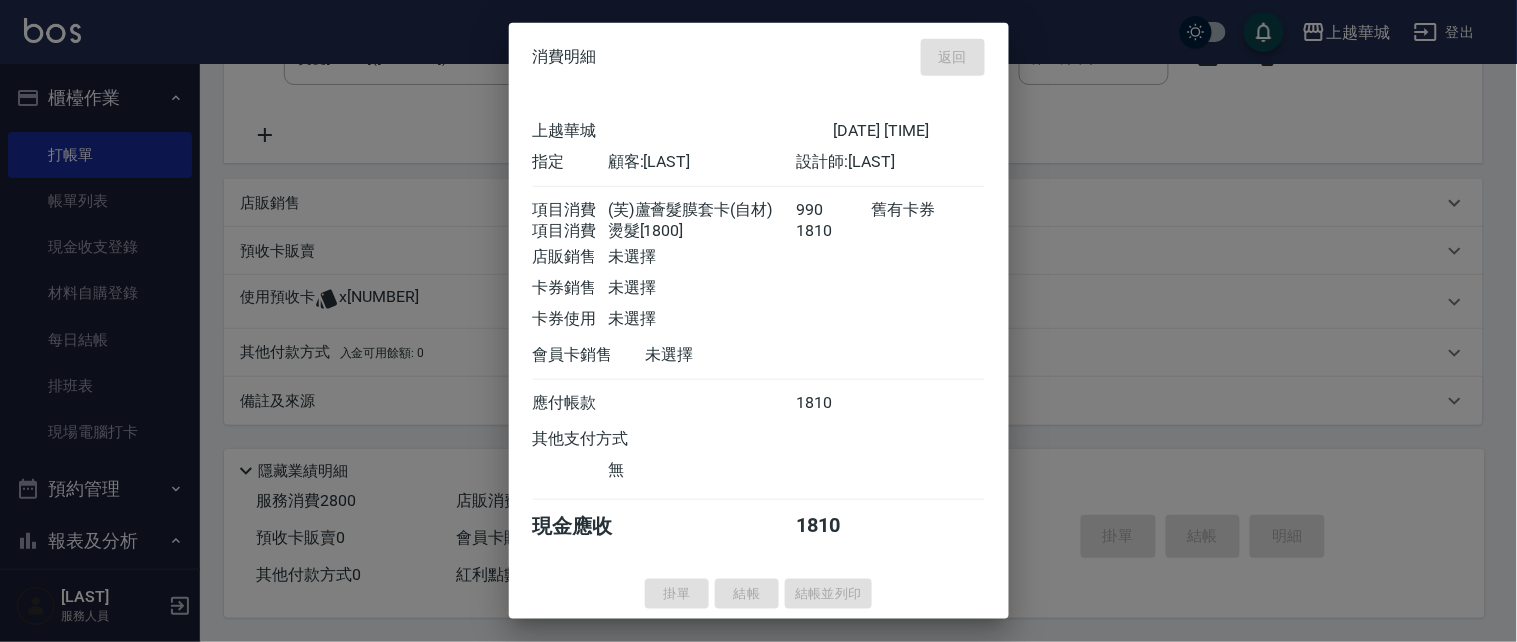 type on "2025/08/02 19:54" 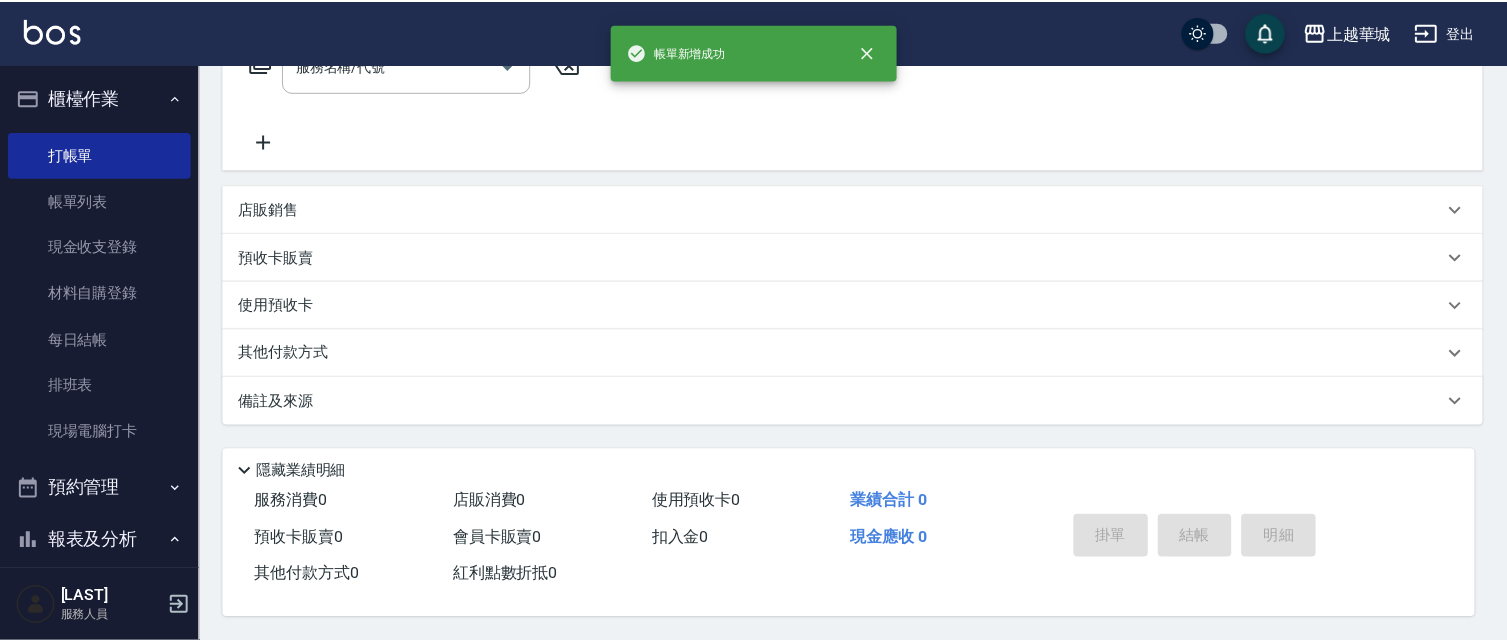 scroll, scrollTop: 0, scrollLeft: 0, axis: both 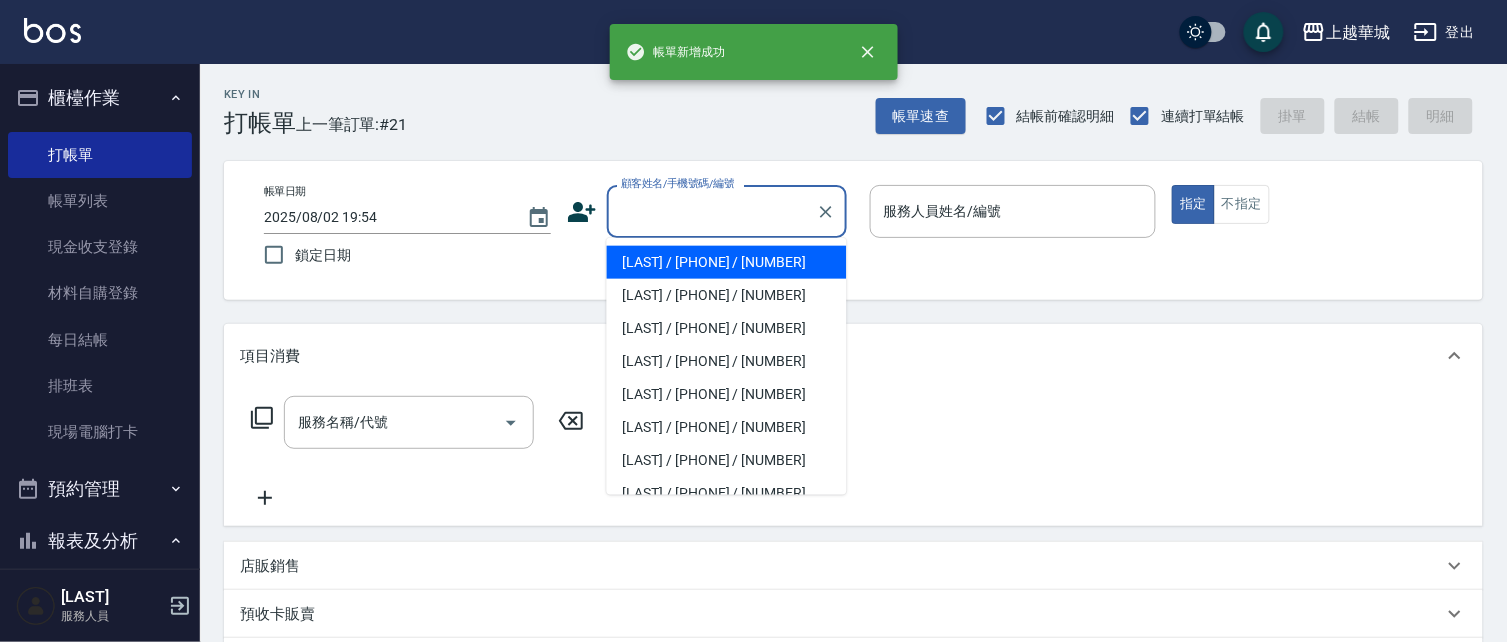 click on "顧客姓名/手機號碼/編號" at bounding box center (712, 211) 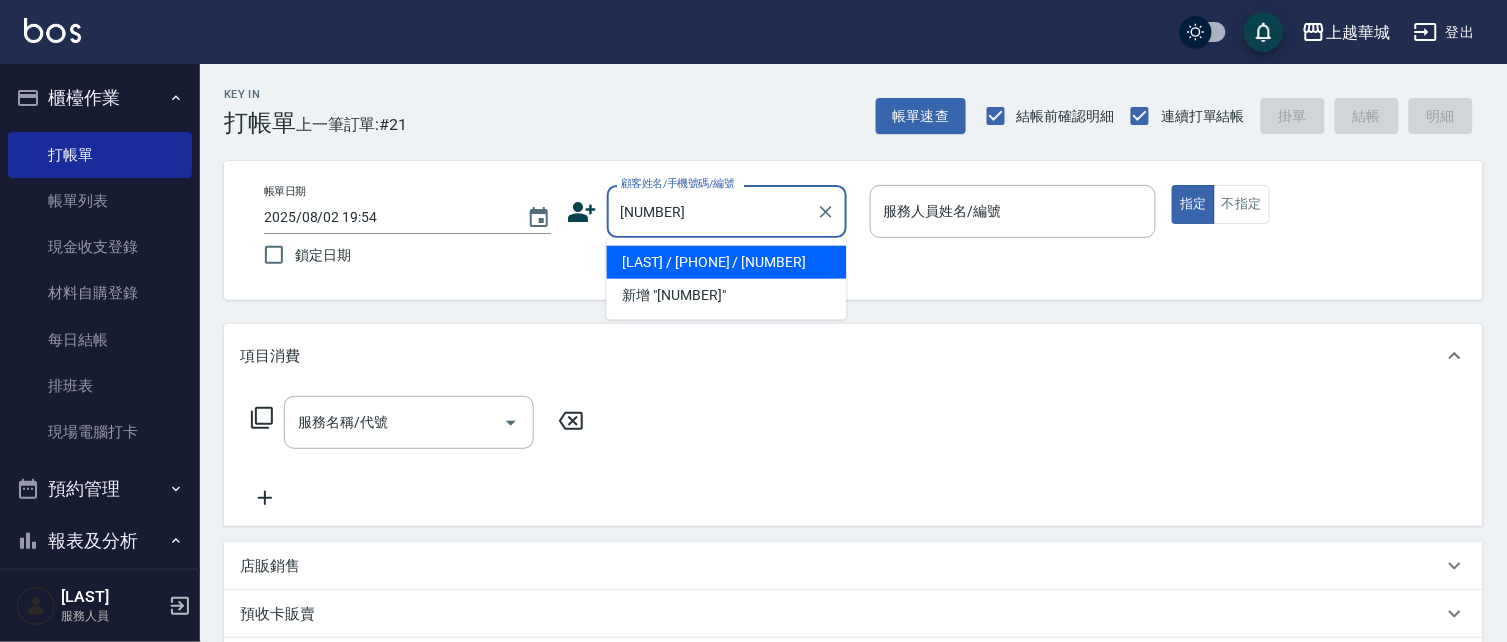 type on "[NUMBER]" 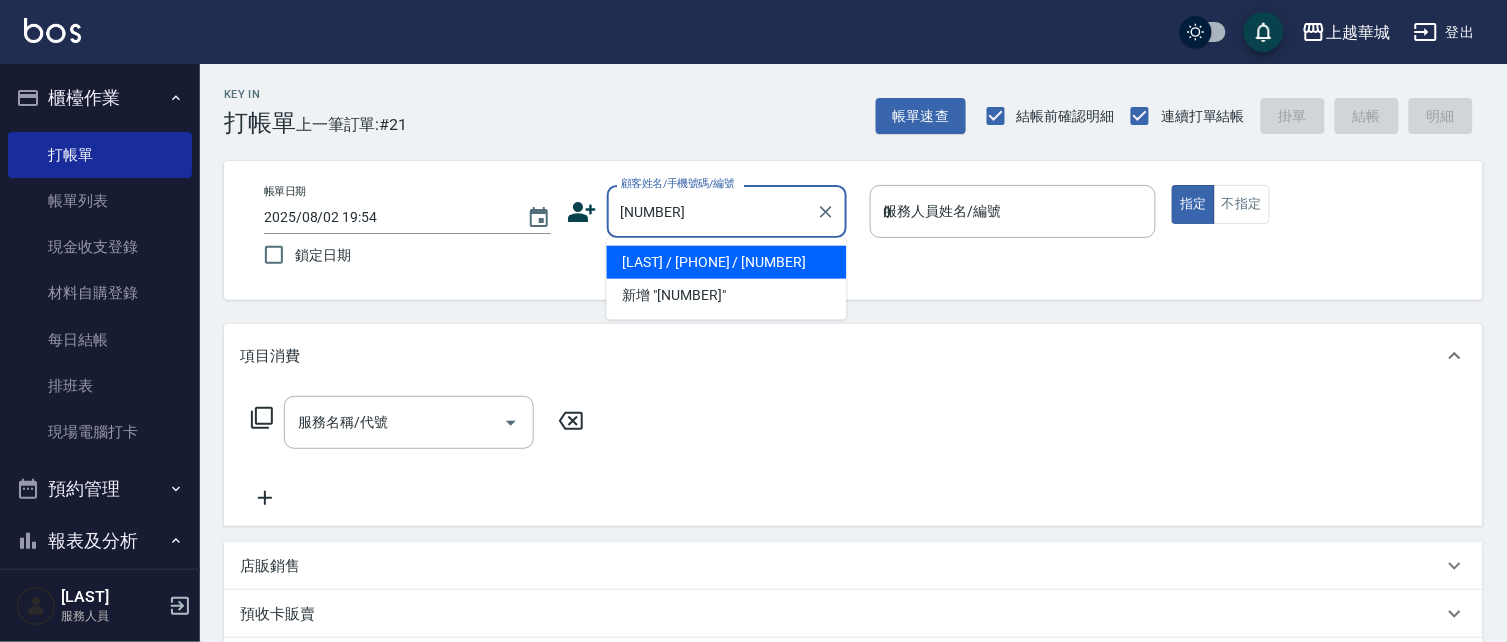 type on "02" 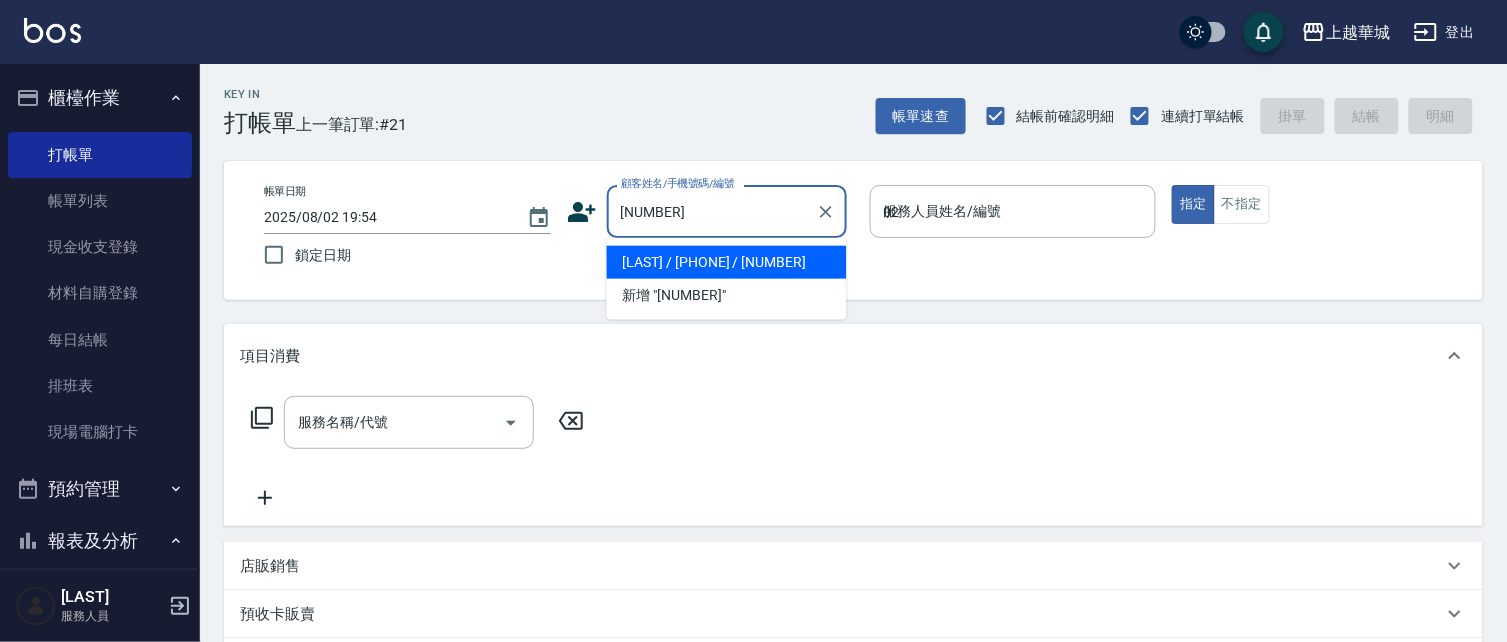 type on "[LAST] / [PHONE] / [NUMBER]" 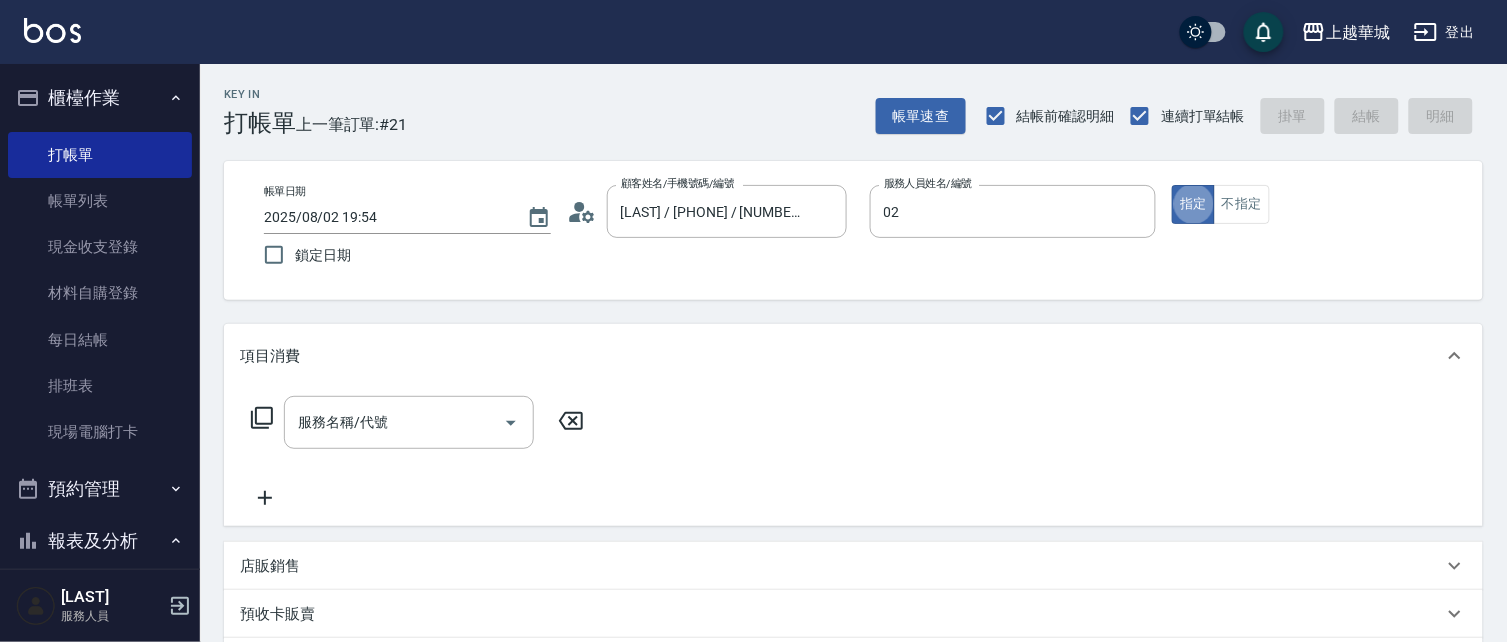 type on "[LAST] -[NUMBER]" 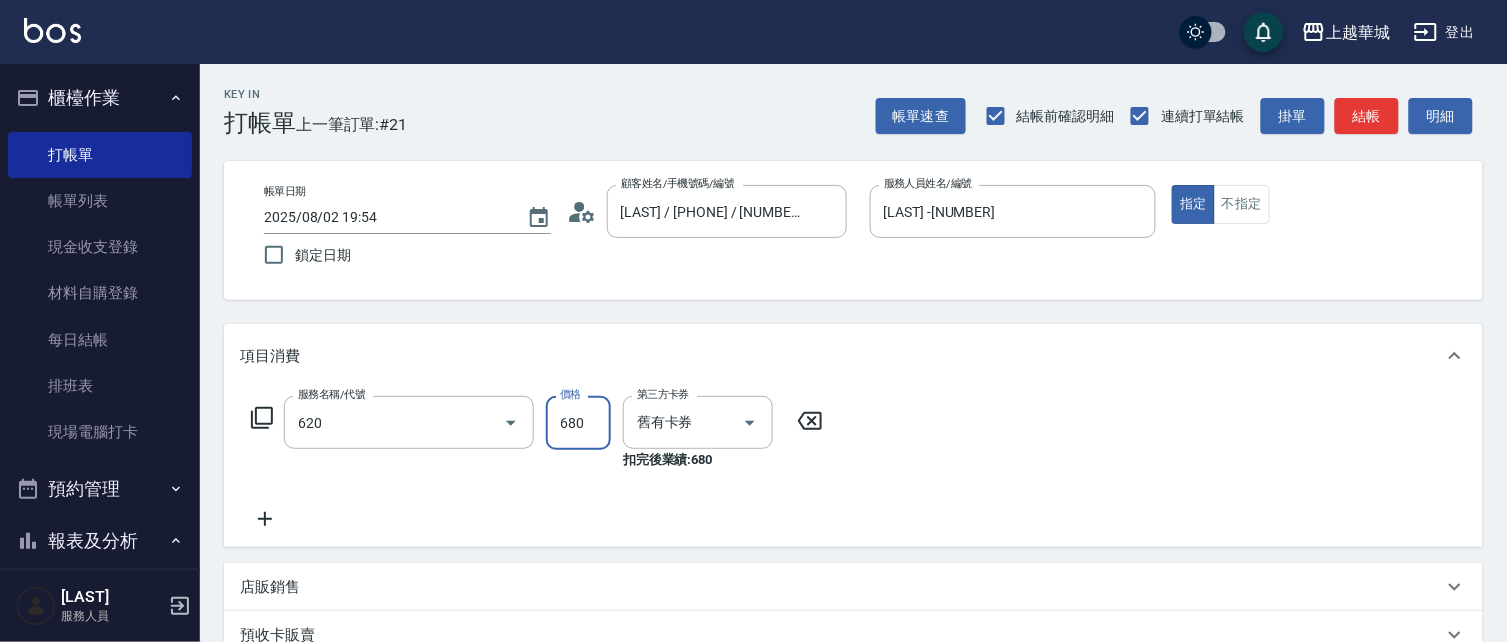 type on "洗+剪+護餐券[PRICE])([PRICE])" 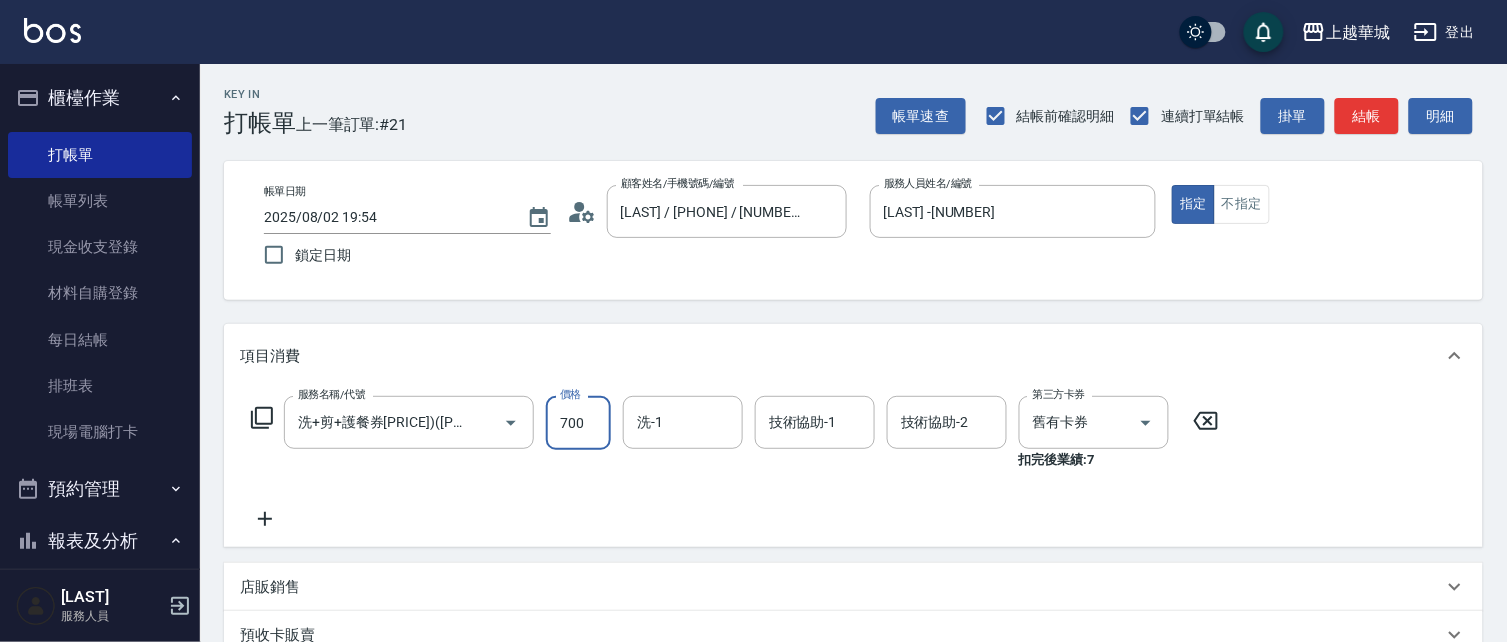 type on "700" 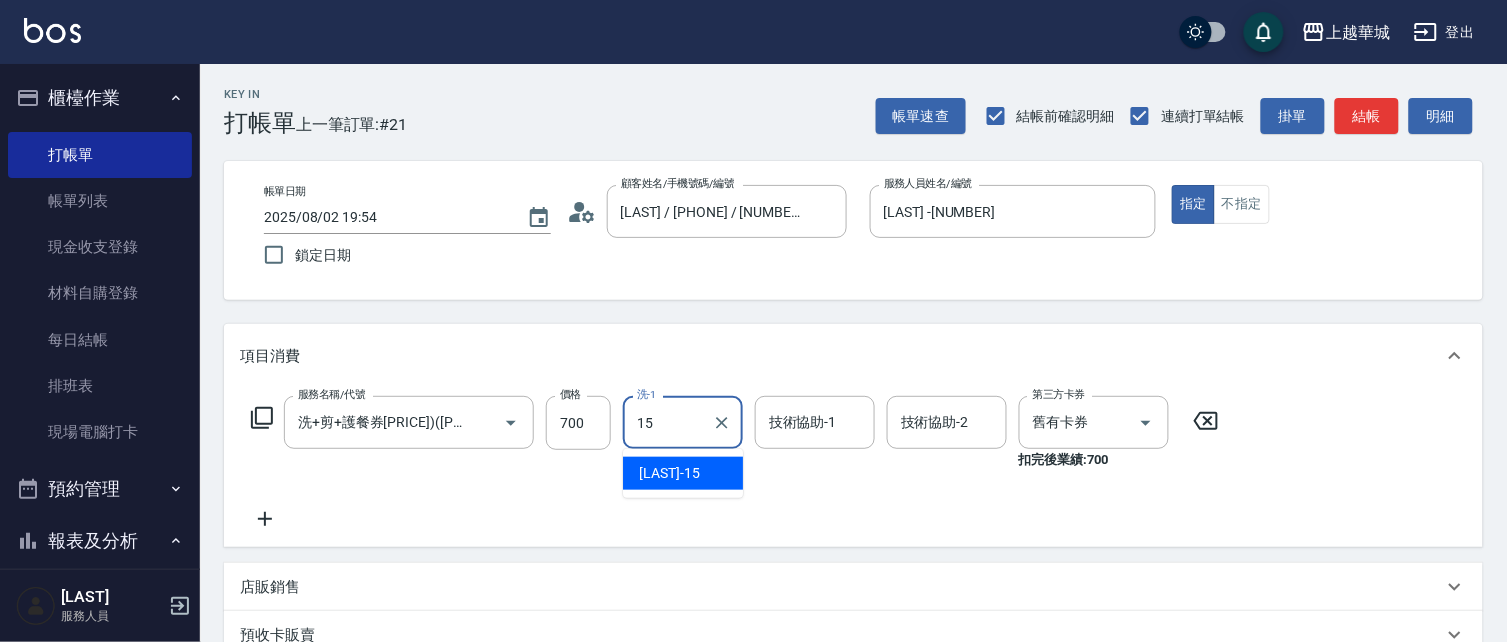 type on "[LAST] -[NUMBER]" 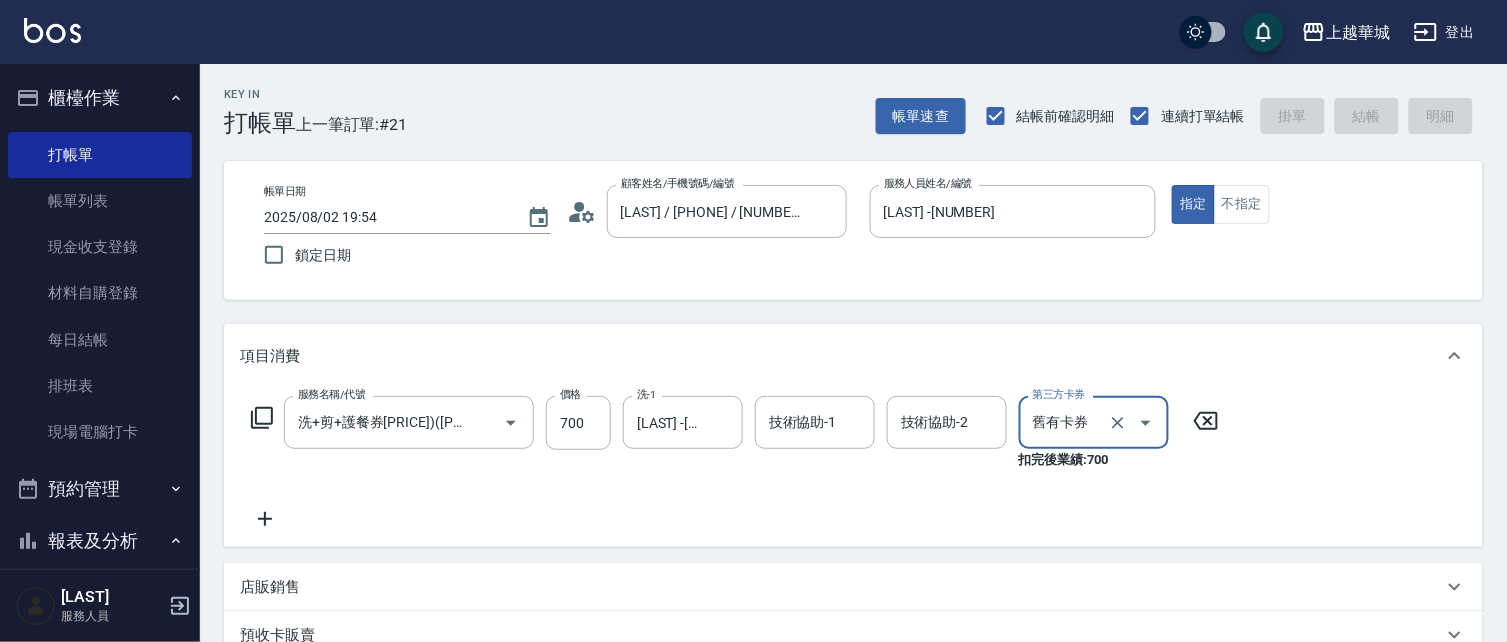 type 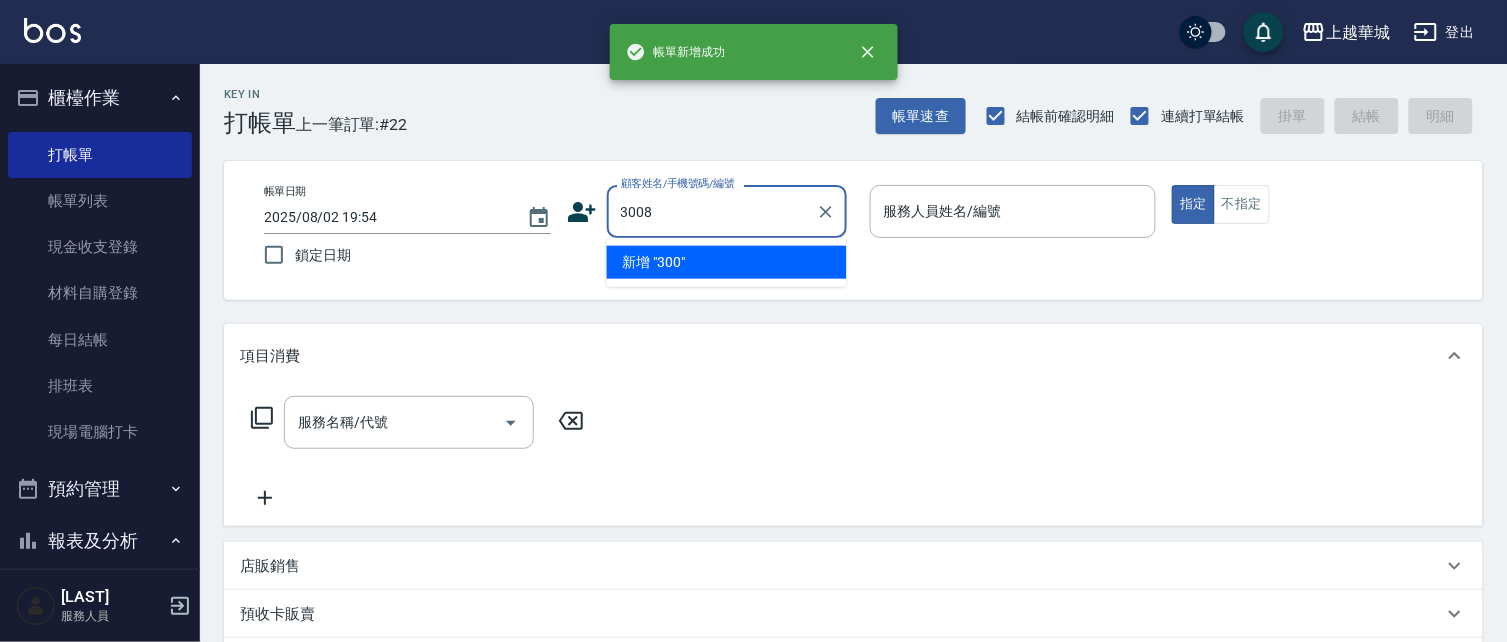 type on "3008" 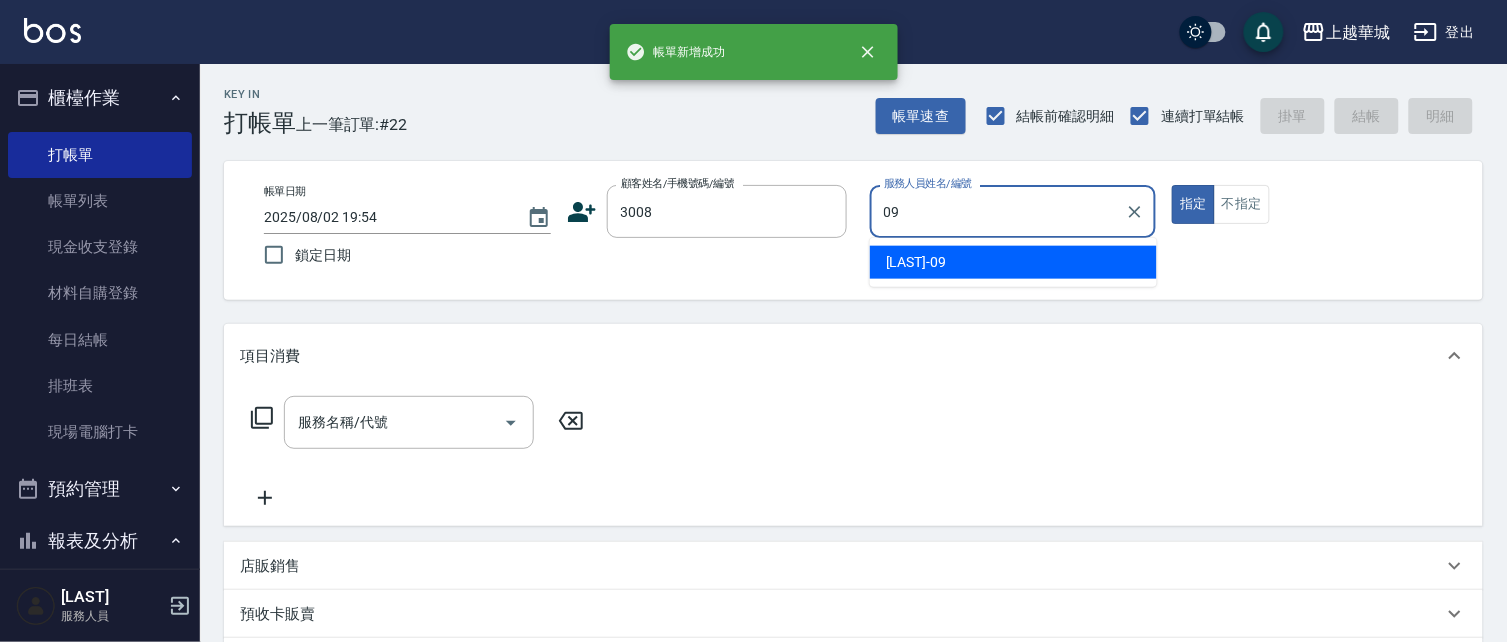 type on "[LAST] -[NUMBER]" 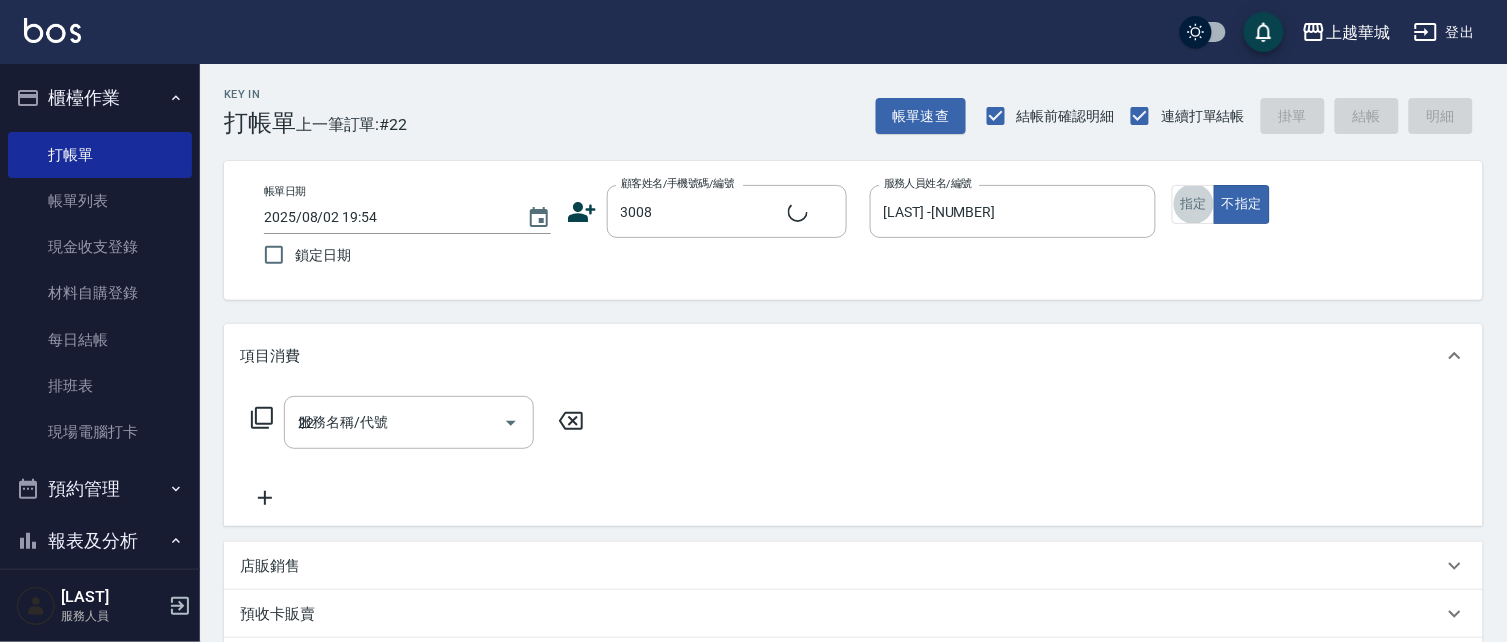 type on "224" 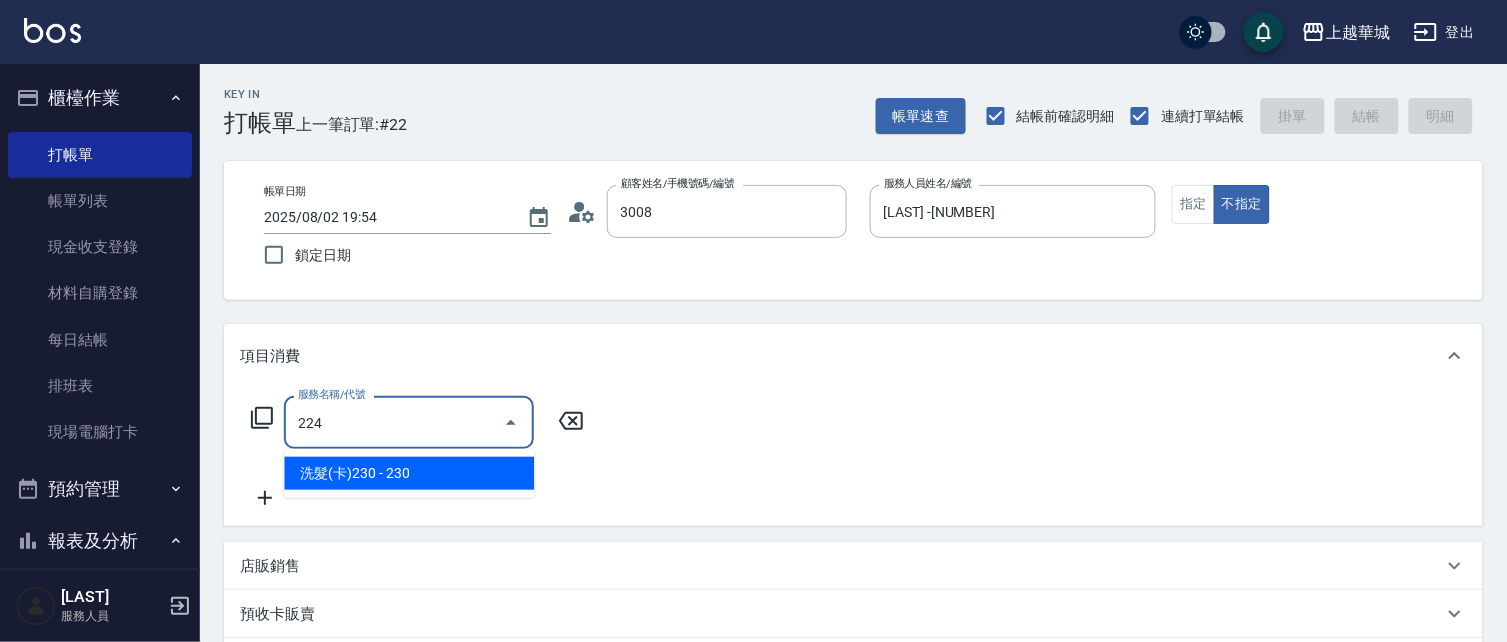type on "[LAST] / [PHONE] / [NUMBER]" 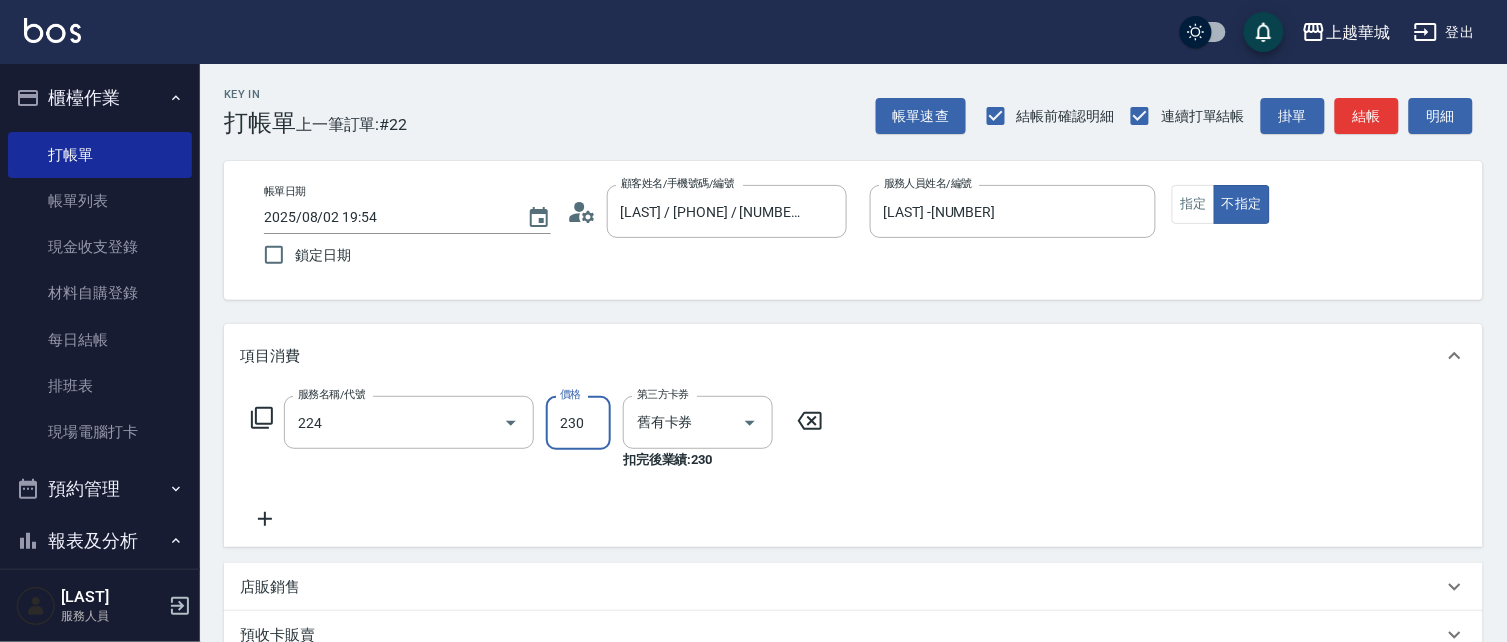 type on "洗髮(卡)230(224)" 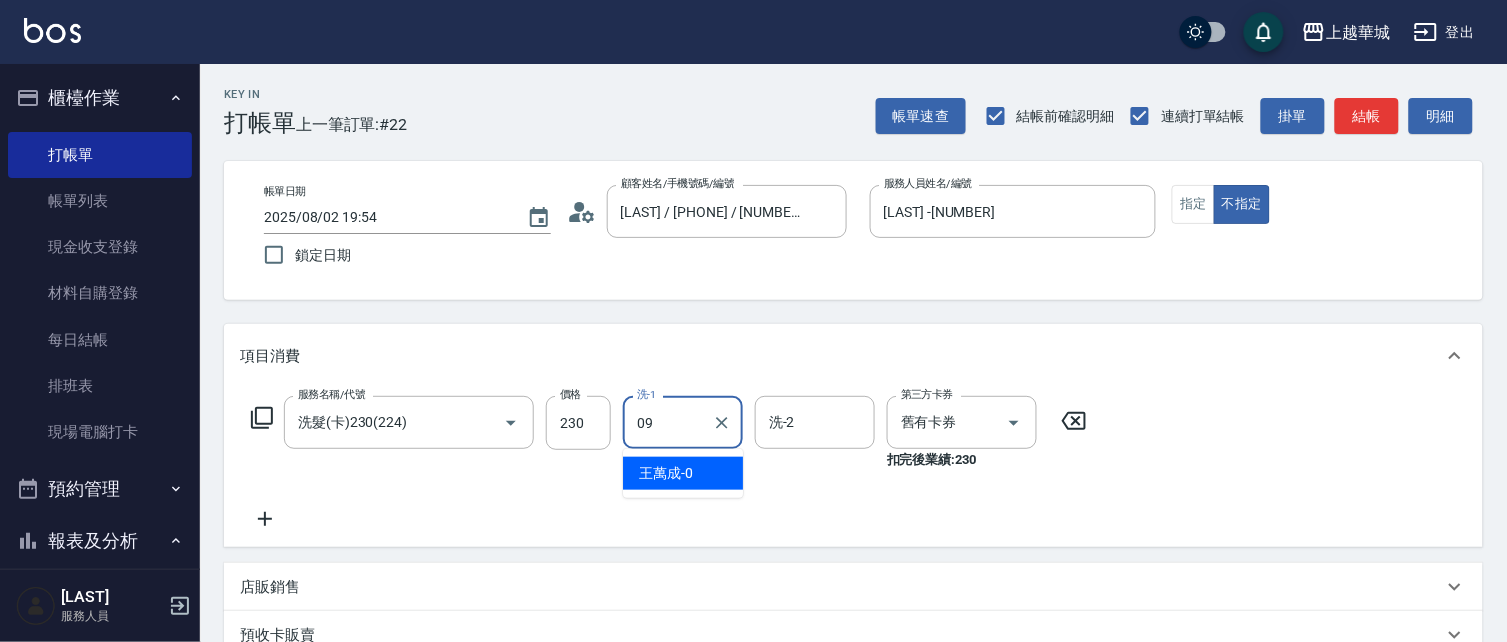 type on "[LAST] -[NUMBER]" 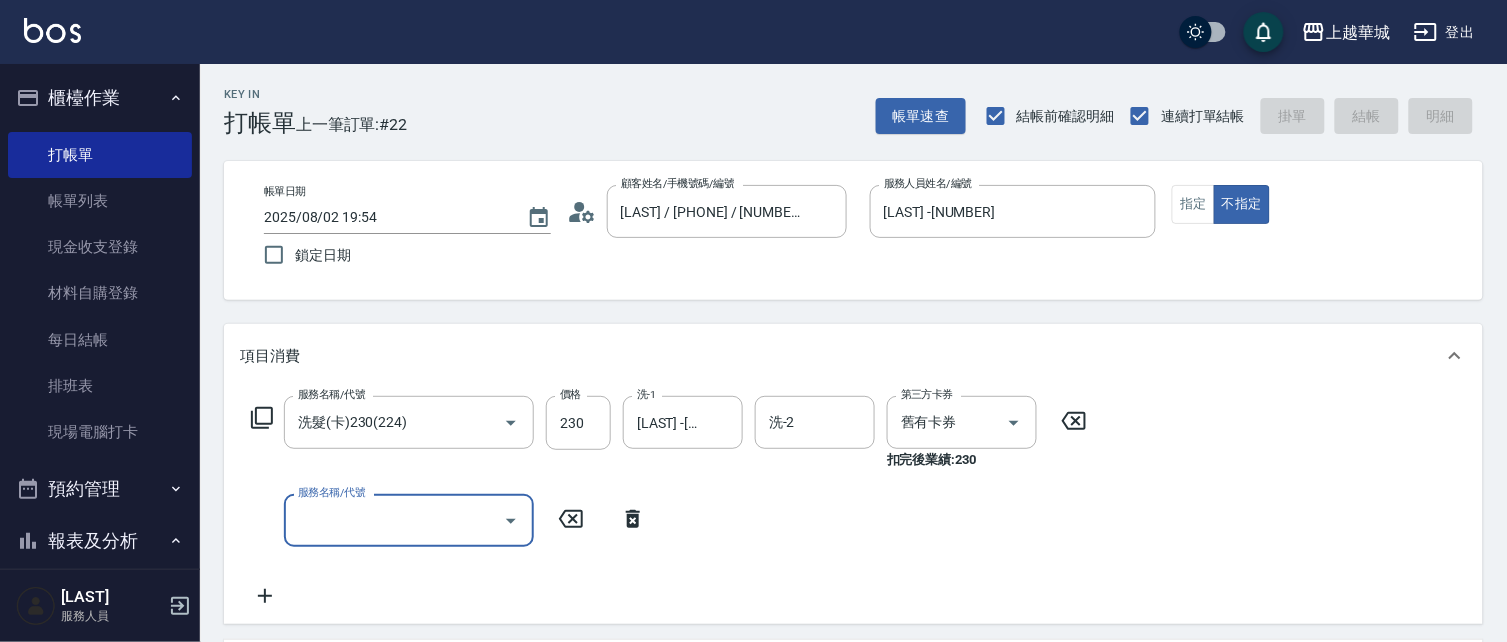 type 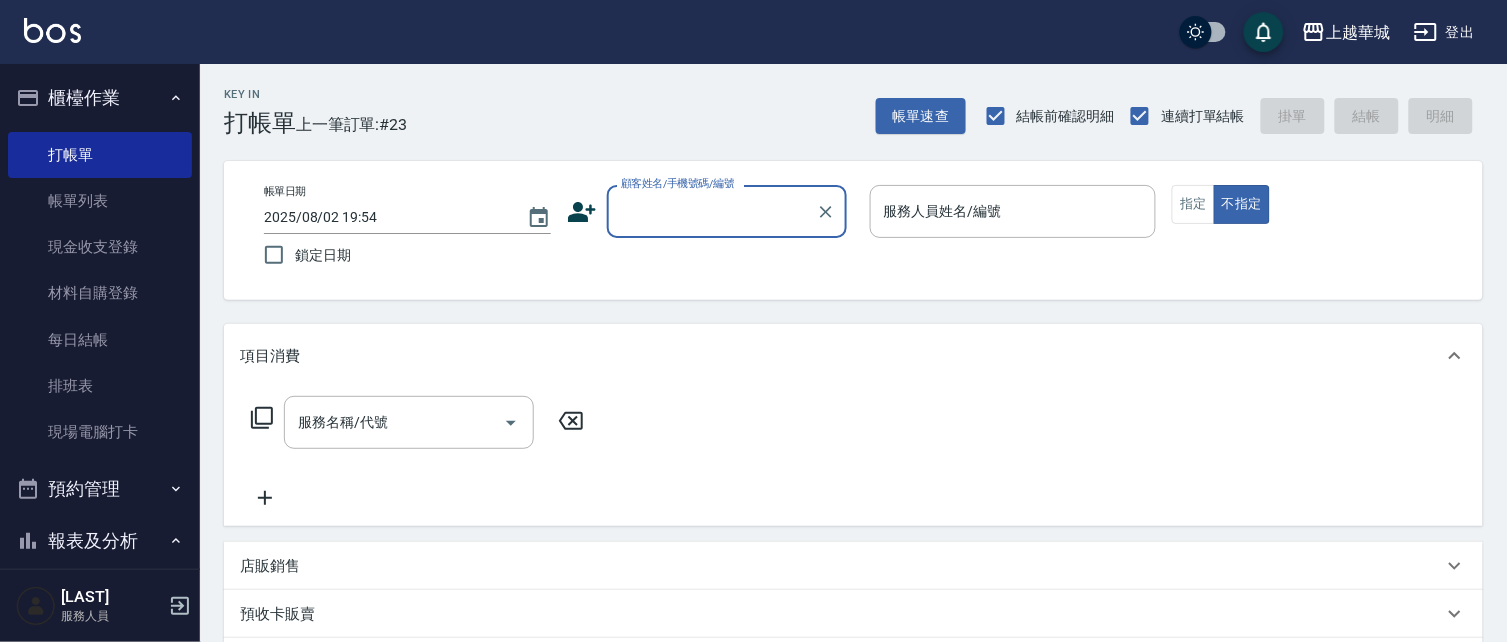 click on "櫃檯作業" at bounding box center (100, 98) 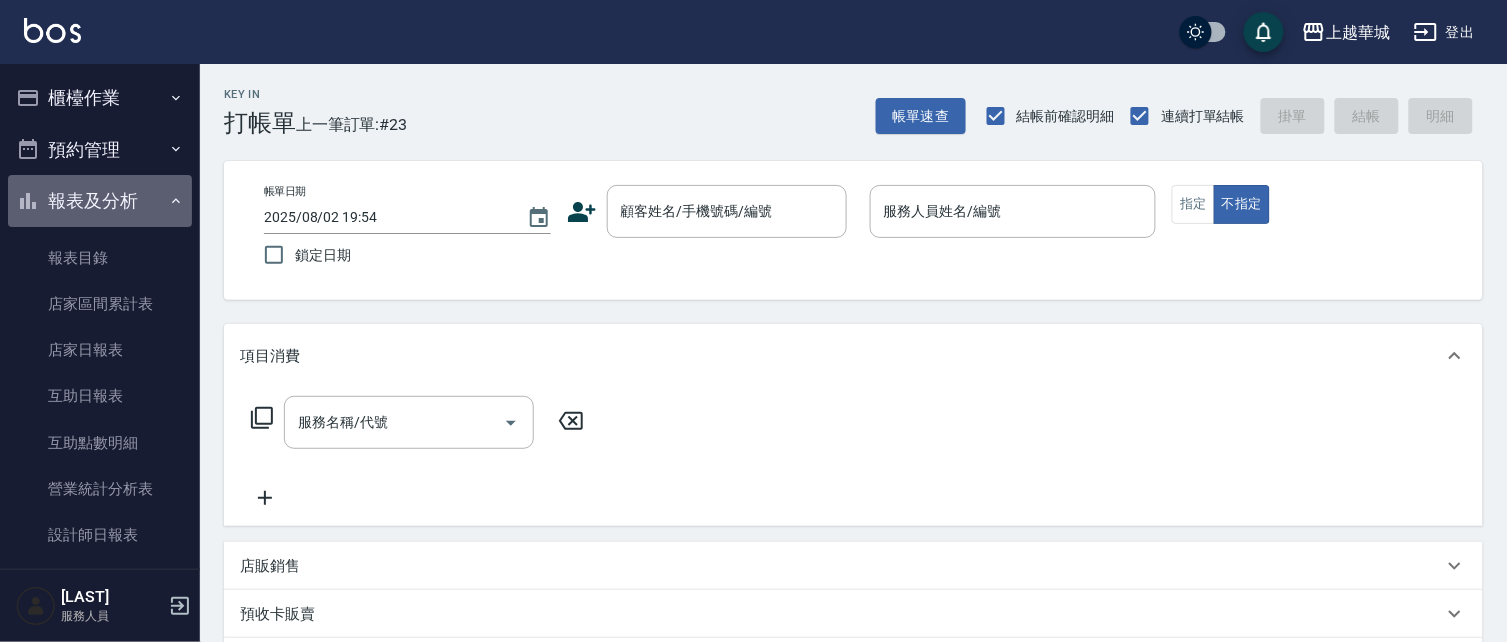 click on "報表及分析" at bounding box center [100, 201] 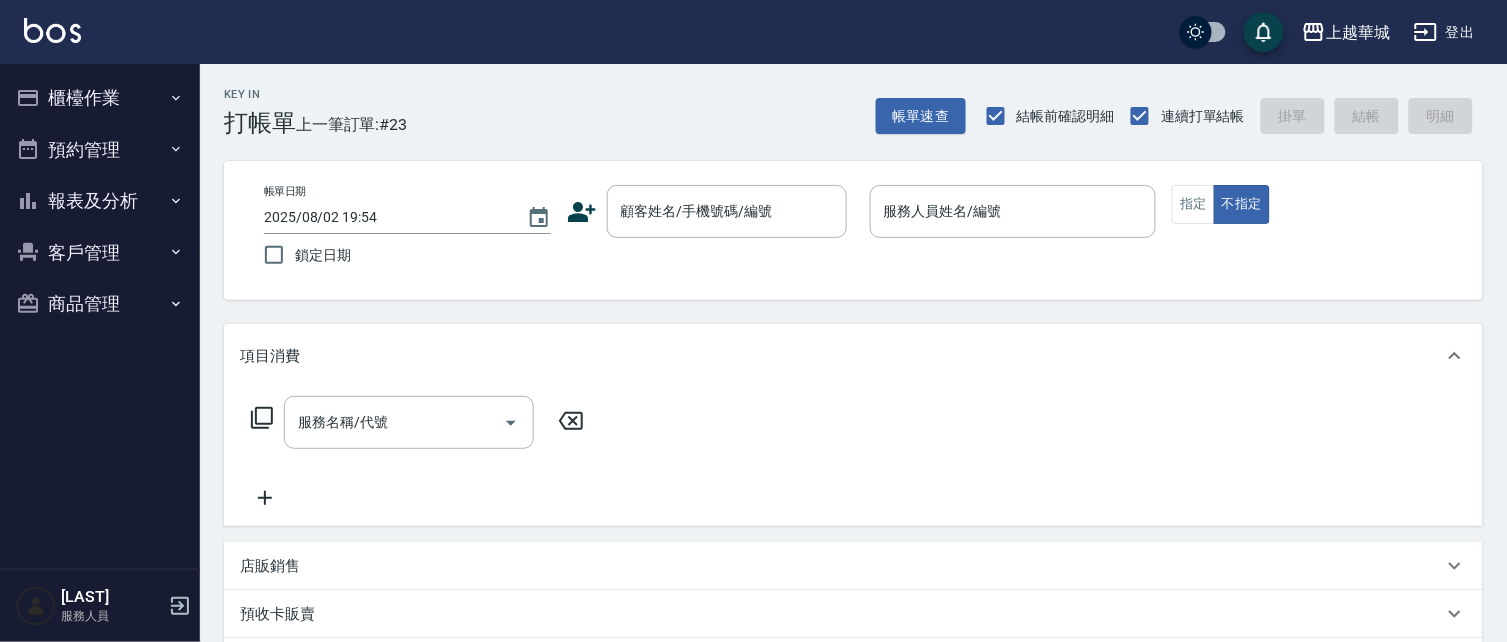 click on "報表及分析" at bounding box center (100, 201) 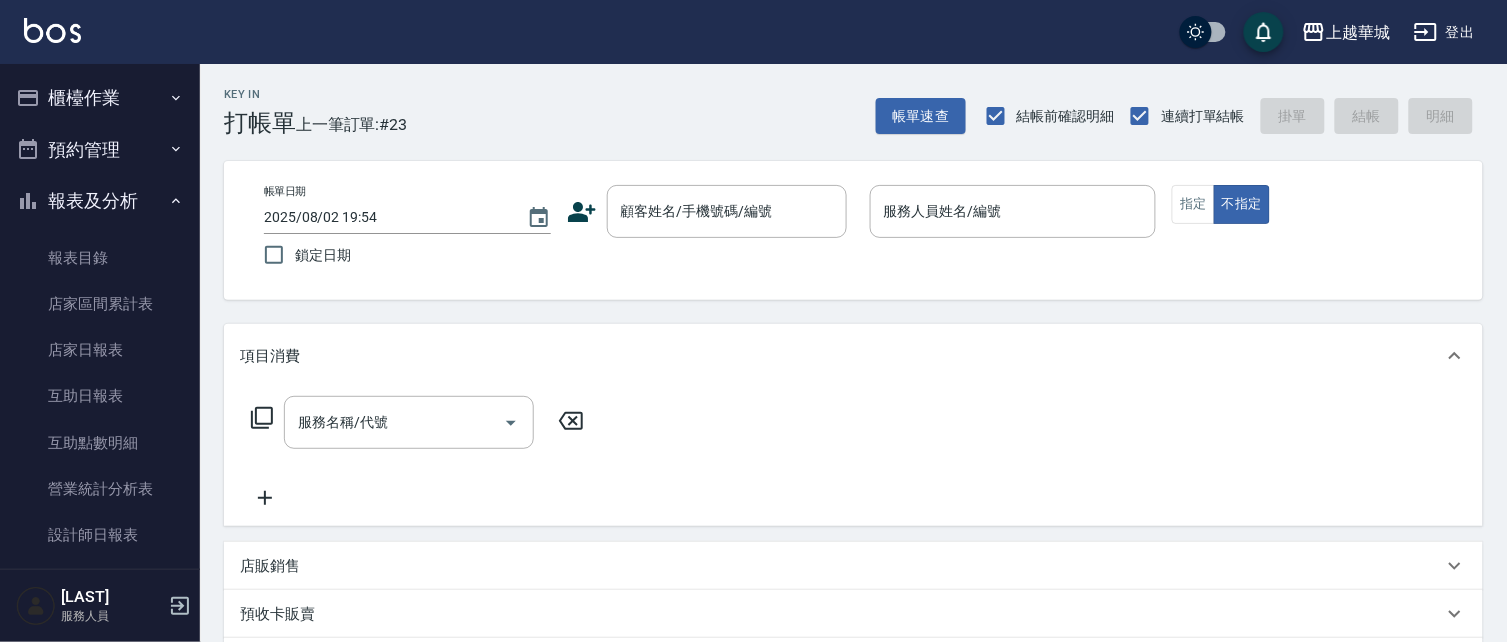 click on "櫃檯作業" at bounding box center (100, 98) 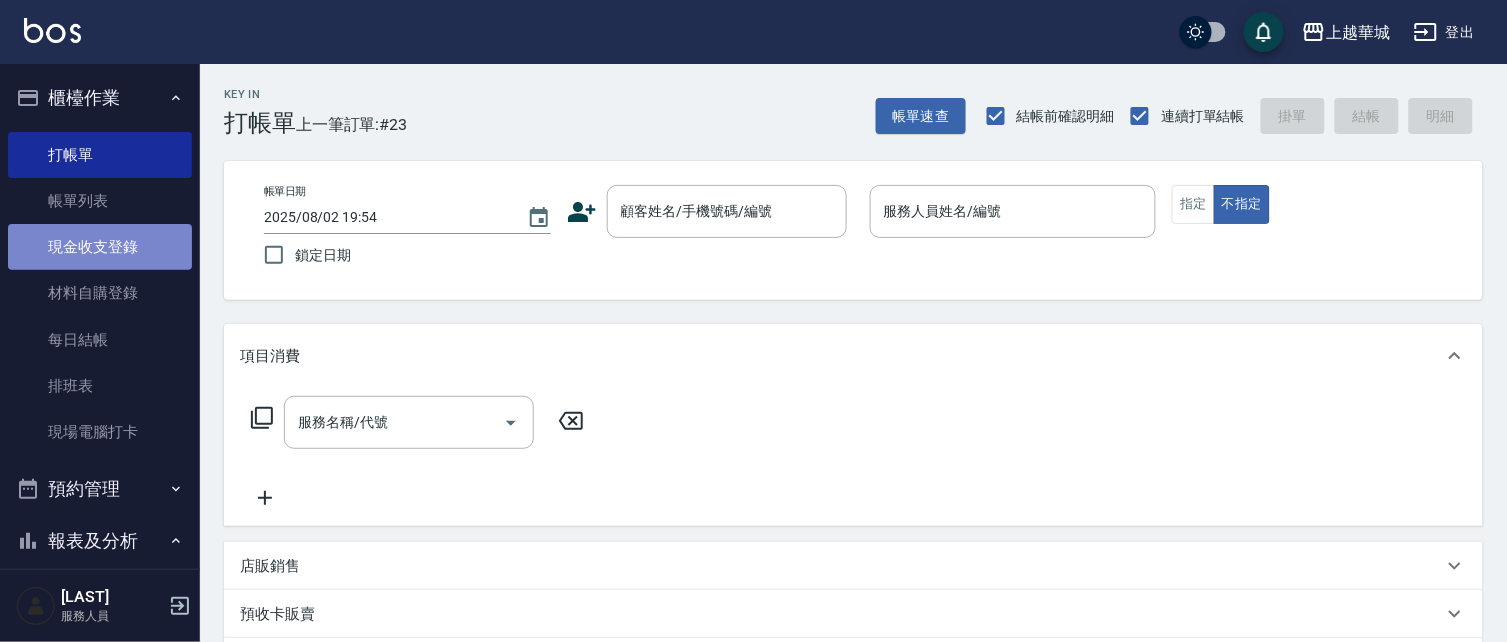 drag, startPoint x: 151, startPoint y: 236, endPoint x: 171, endPoint y: 242, distance: 20.880613 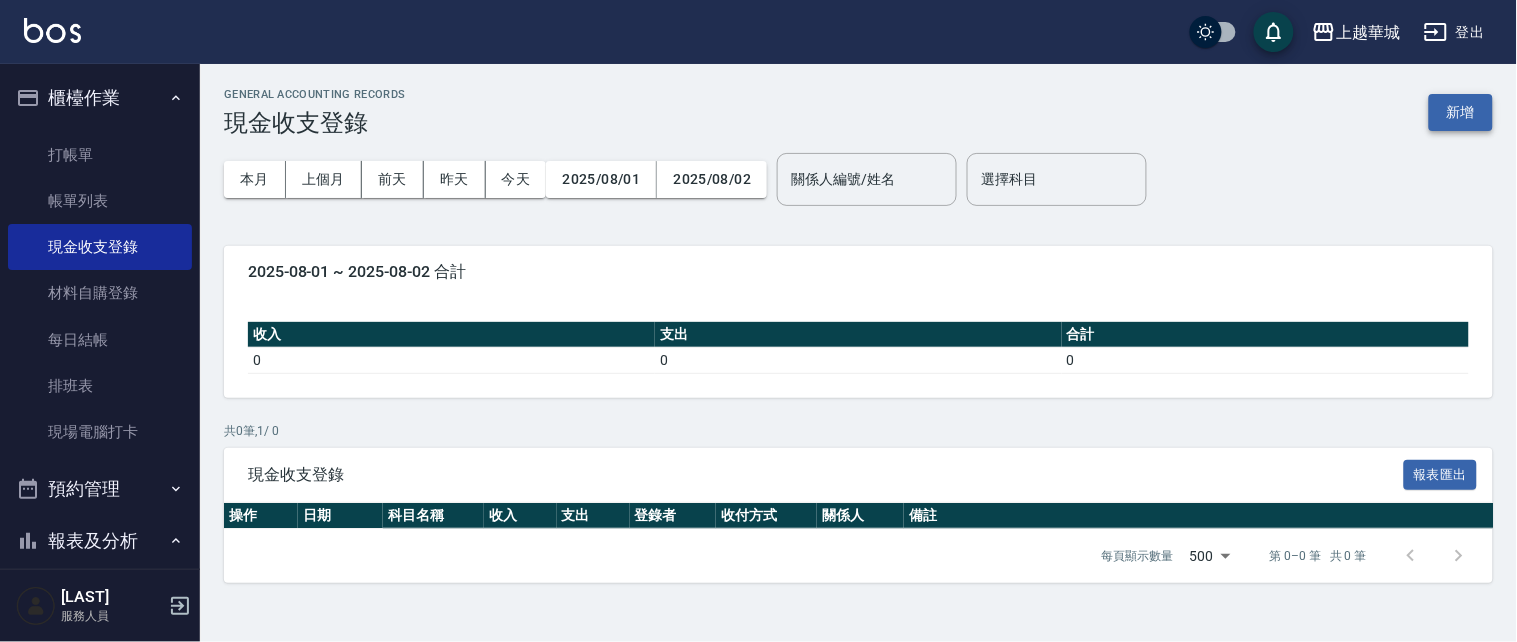 click on "新增" at bounding box center (1461, 112) 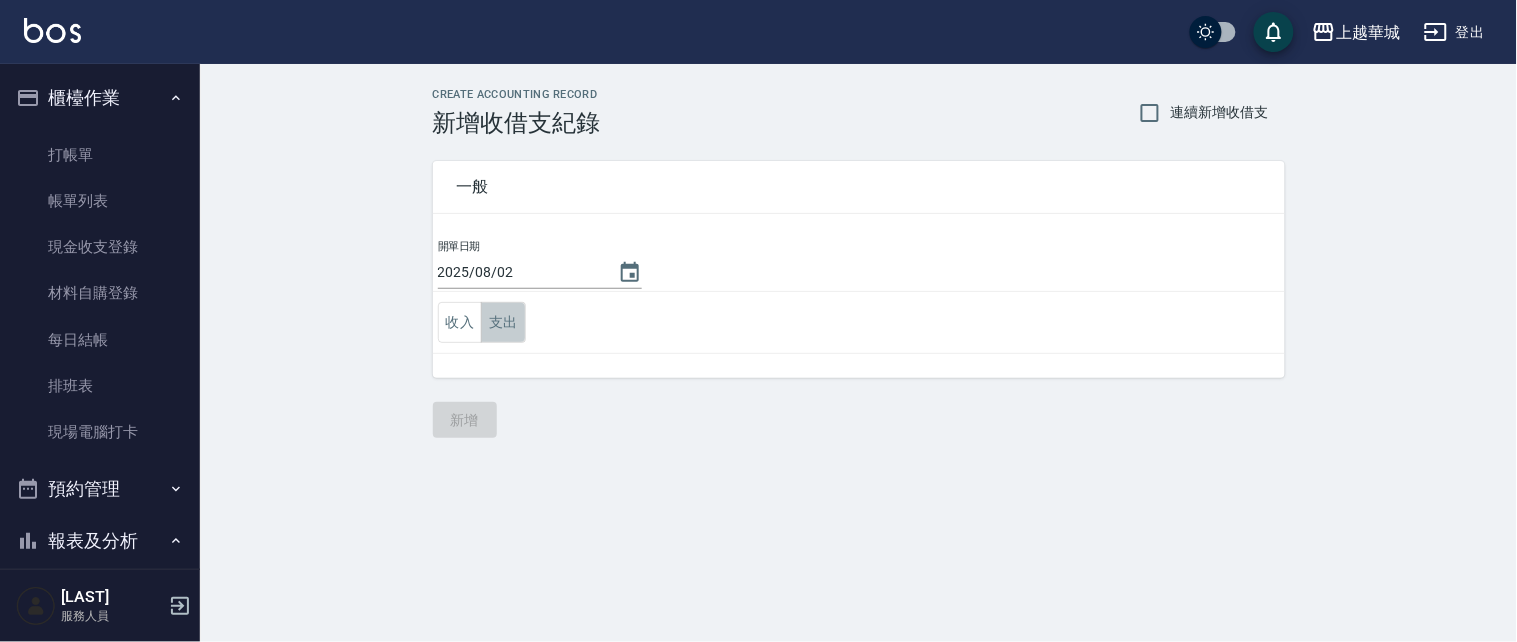click on "支出" at bounding box center (503, 322) 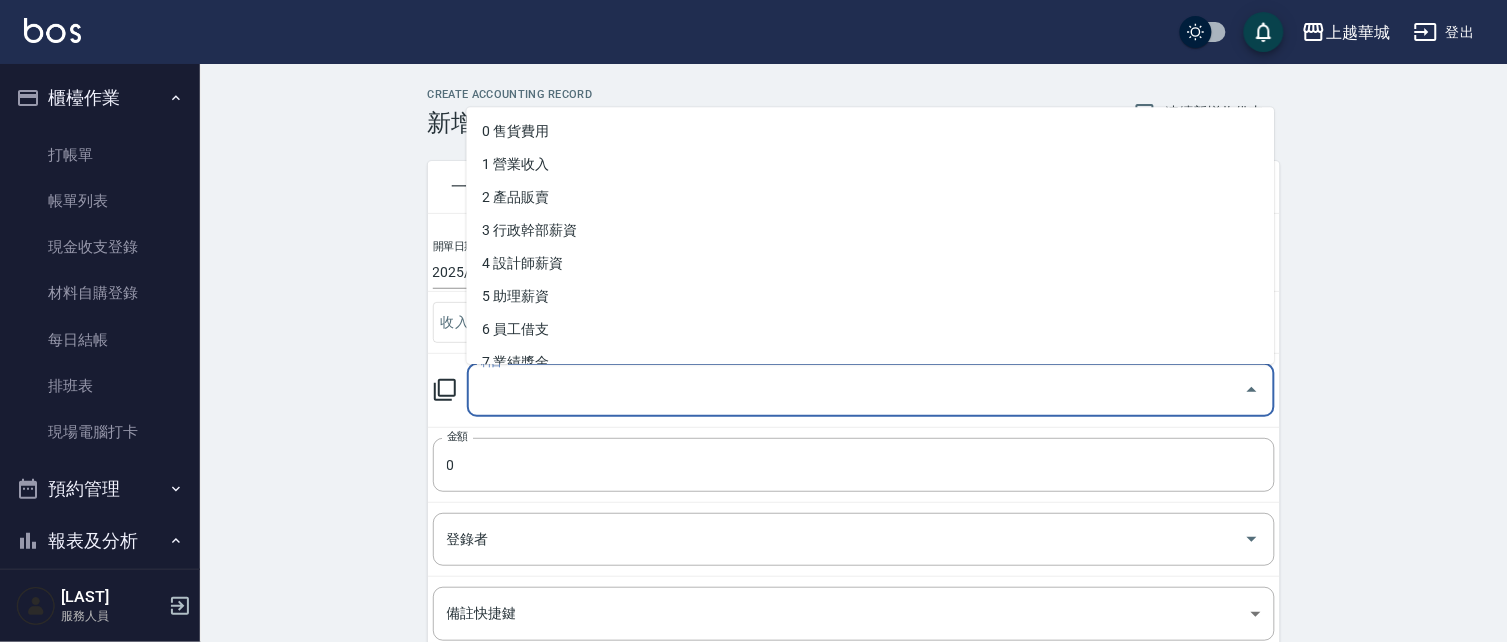click on "科目 科目" at bounding box center (871, 390) 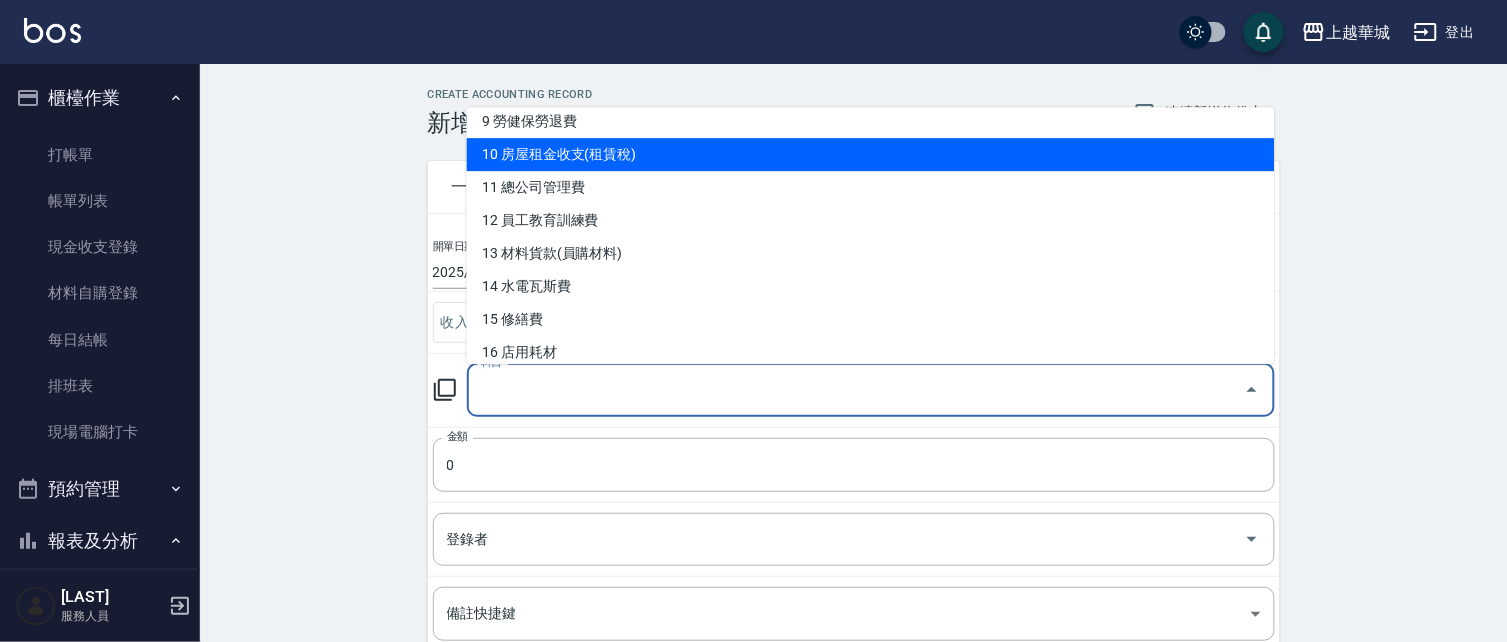 scroll, scrollTop: 308, scrollLeft: 0, axis: vertical 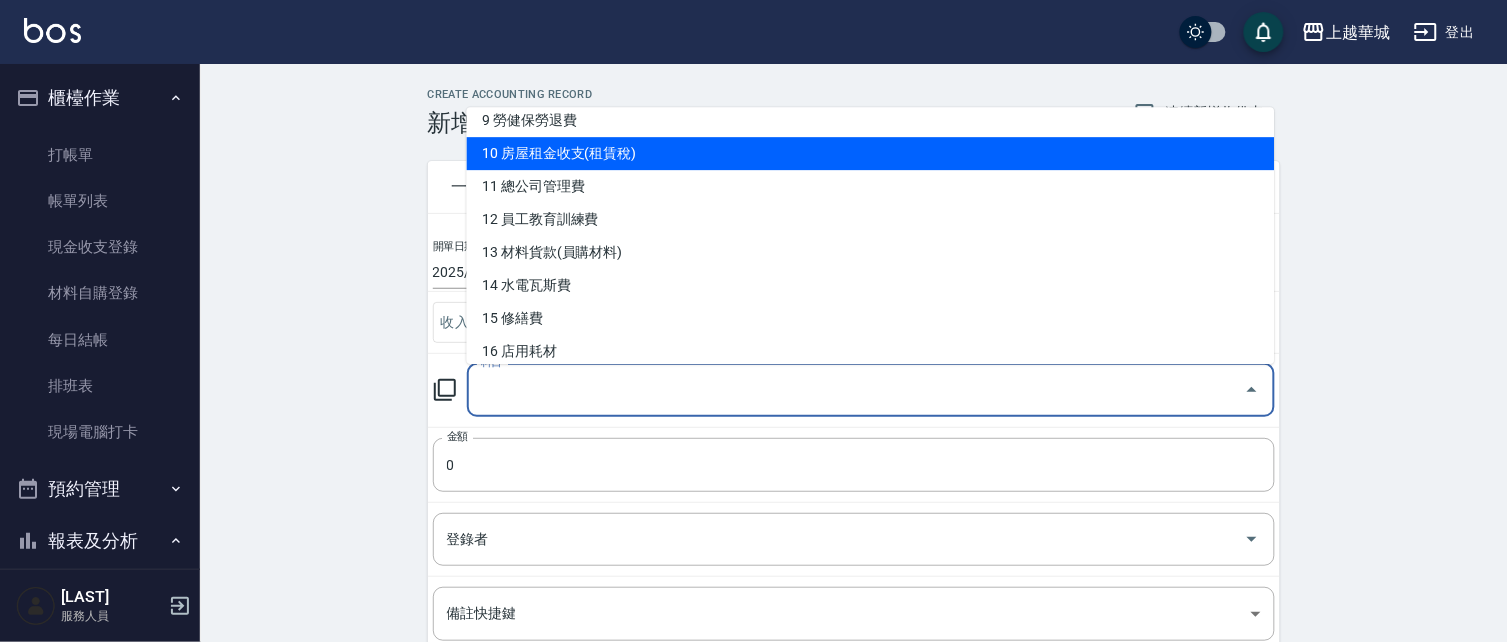 click on "10 房屋租金收支(租賃稅)" at bounding box center (871, 153) 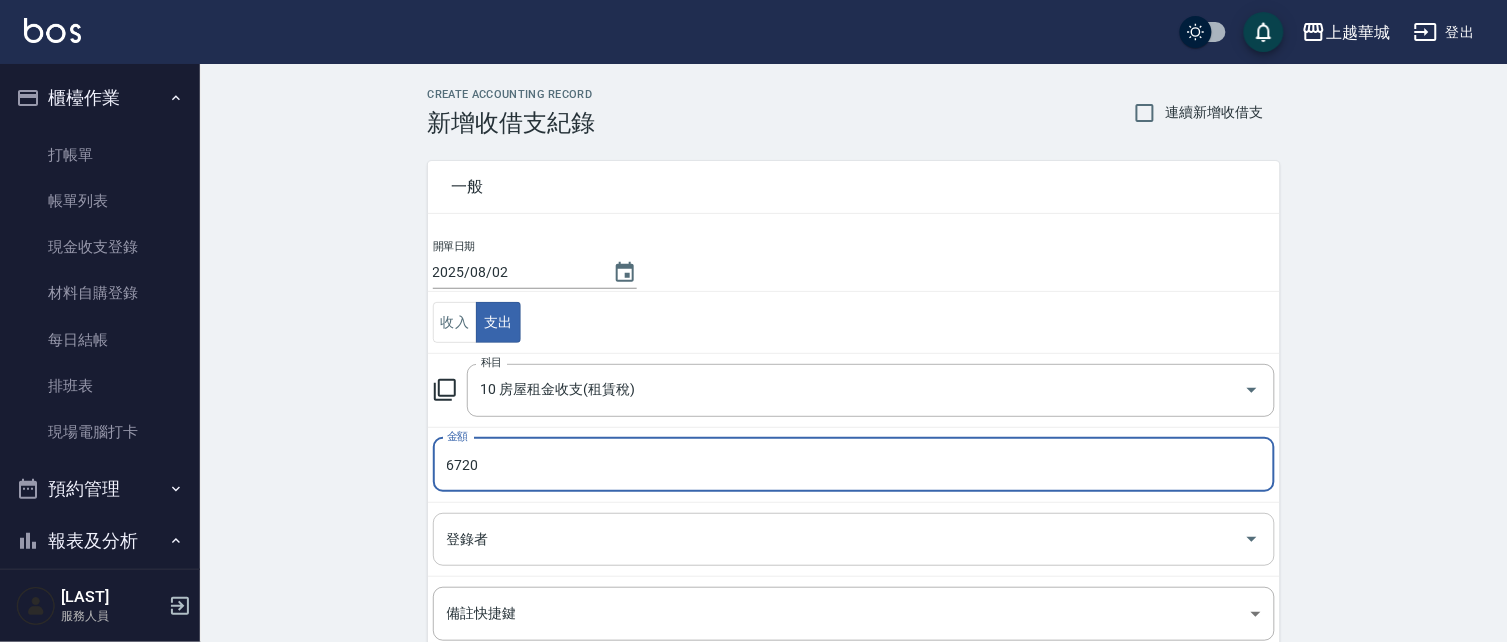 type on "6720" 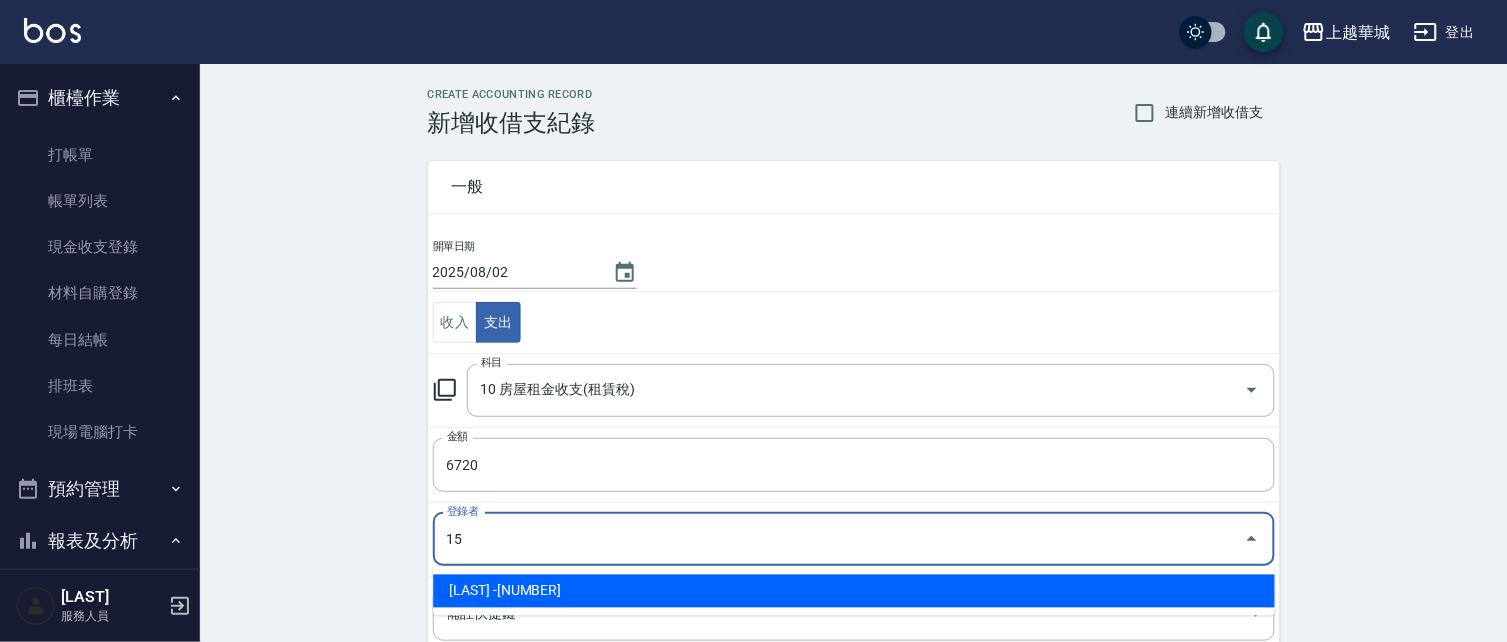 click on "[LAST] -[NUMBER]" at bounding box center (854, 591) 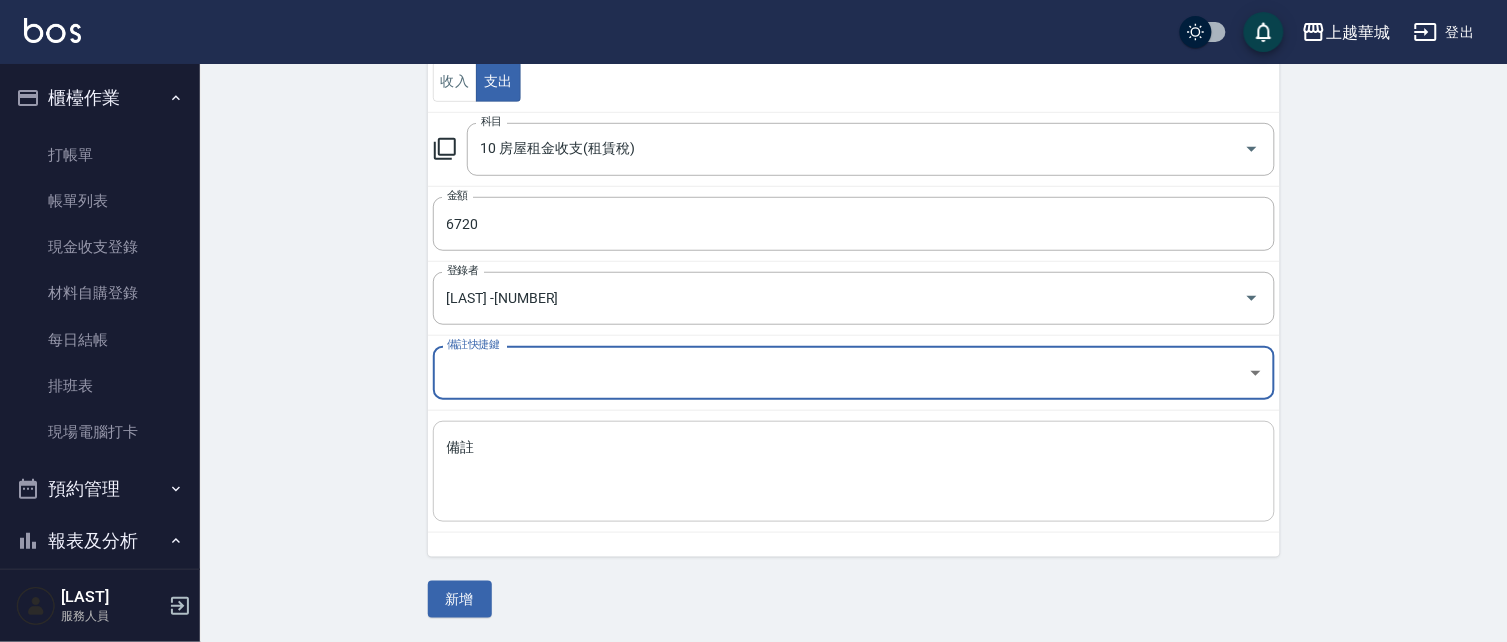 scroll, scrollTop: 241, scrollLeft: 0, axis: vertical 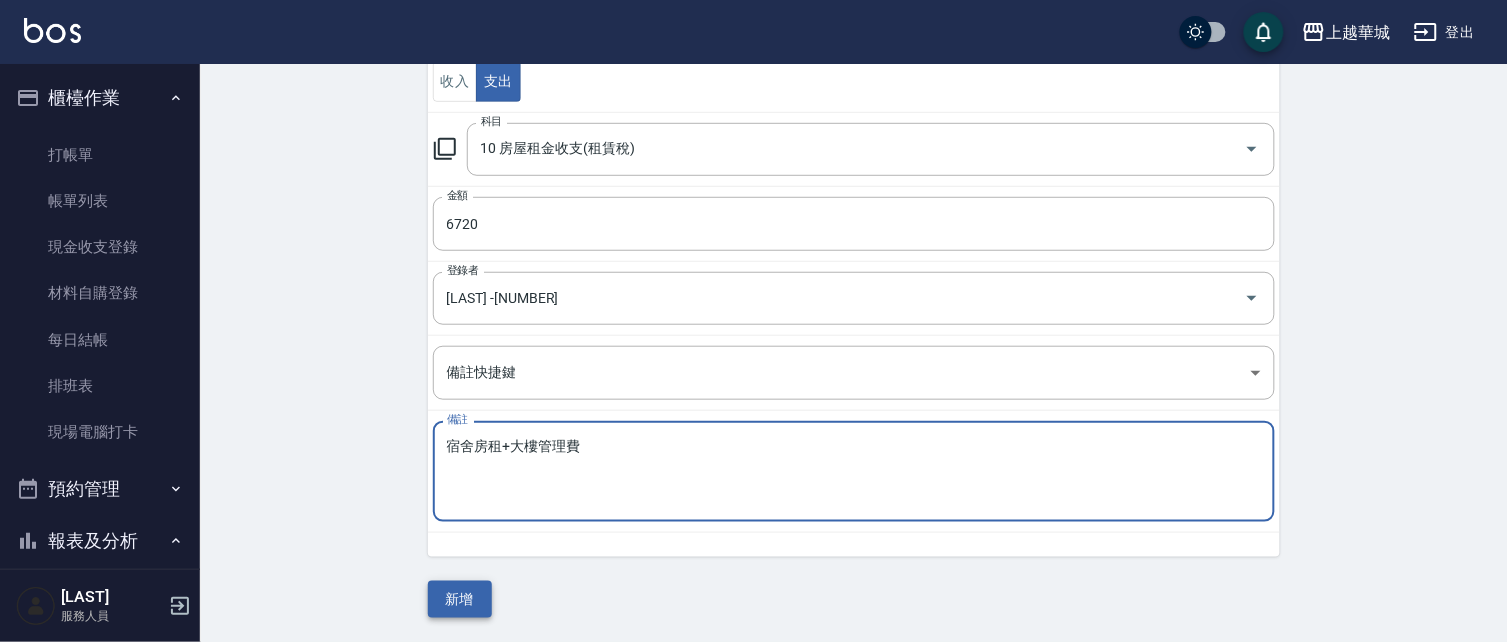 type on "宿舍房租+大樓管理費" 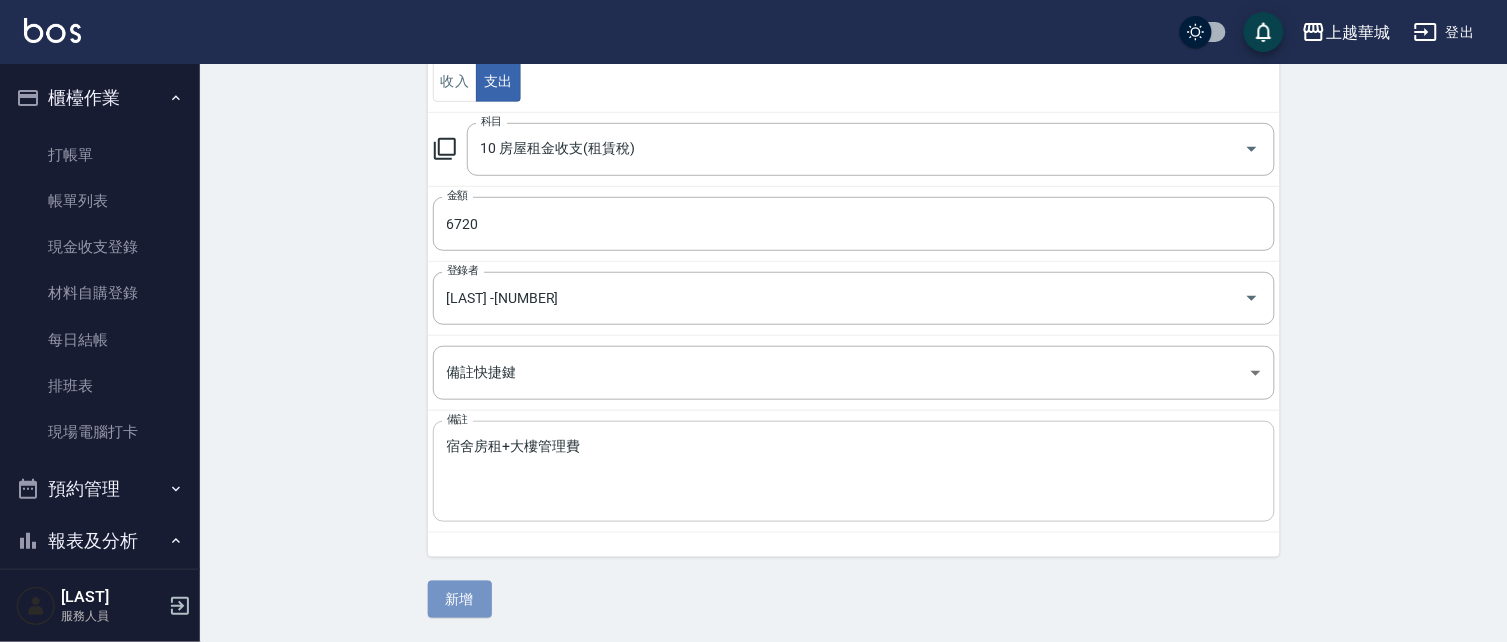 drag, startPoint x: 471, startPoint y: 600, endPoint x: 524, endPoint y: 518, distance: 97.637085 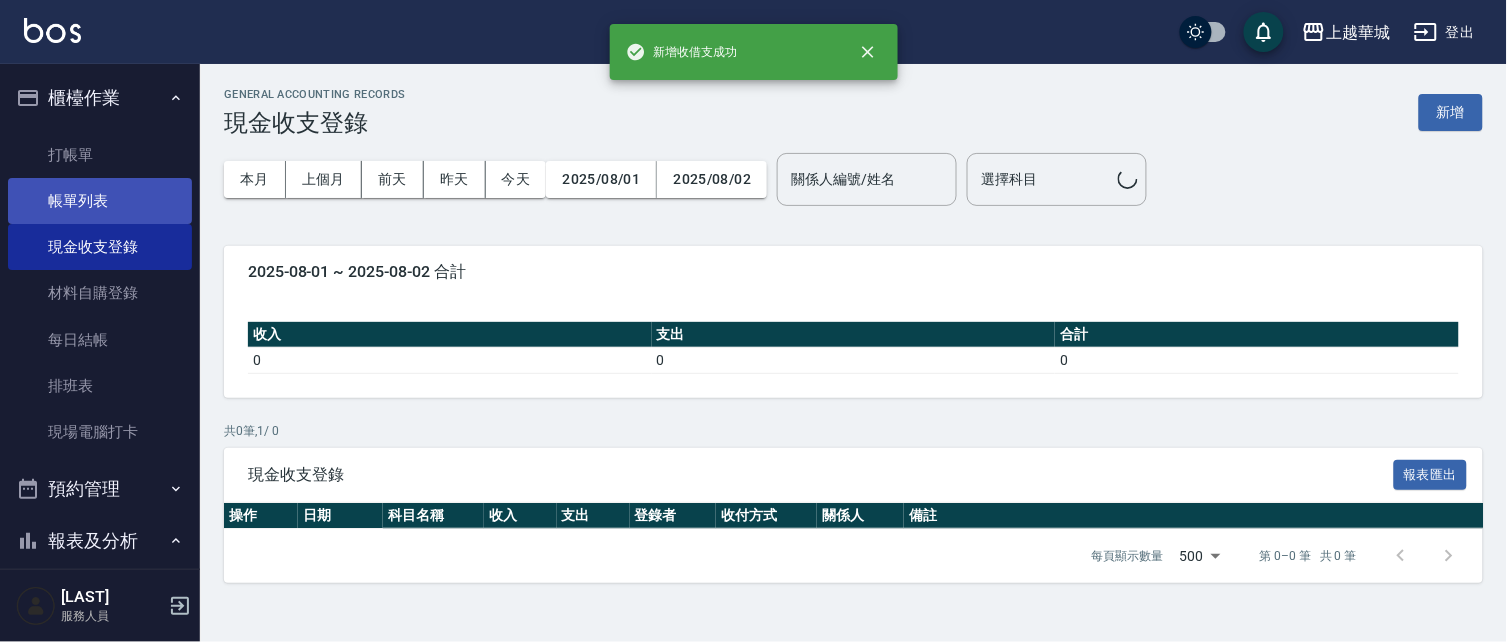 scroll, scrollTop: 0, scrollLeft: 0, axis: both 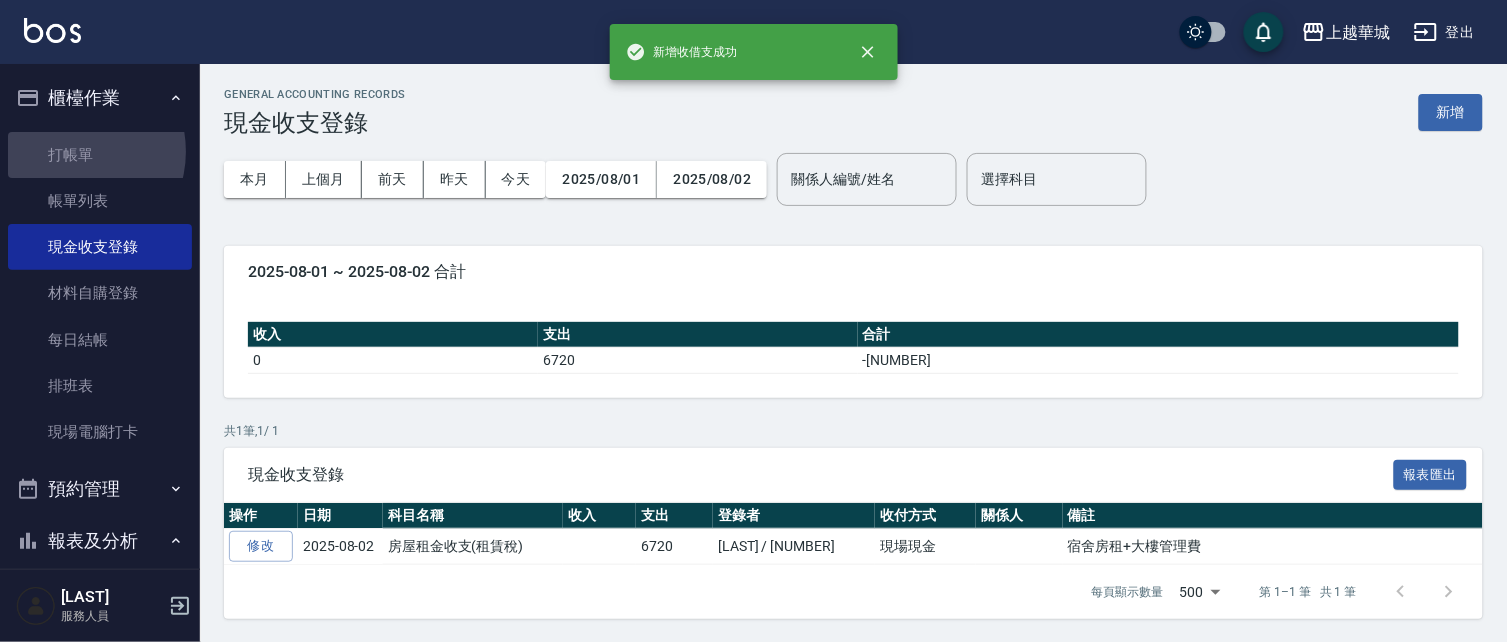drag, startPoint x: 73, startPoint y: 151, endPoint x: 92, endPoint y: 111, distance: 44.28318 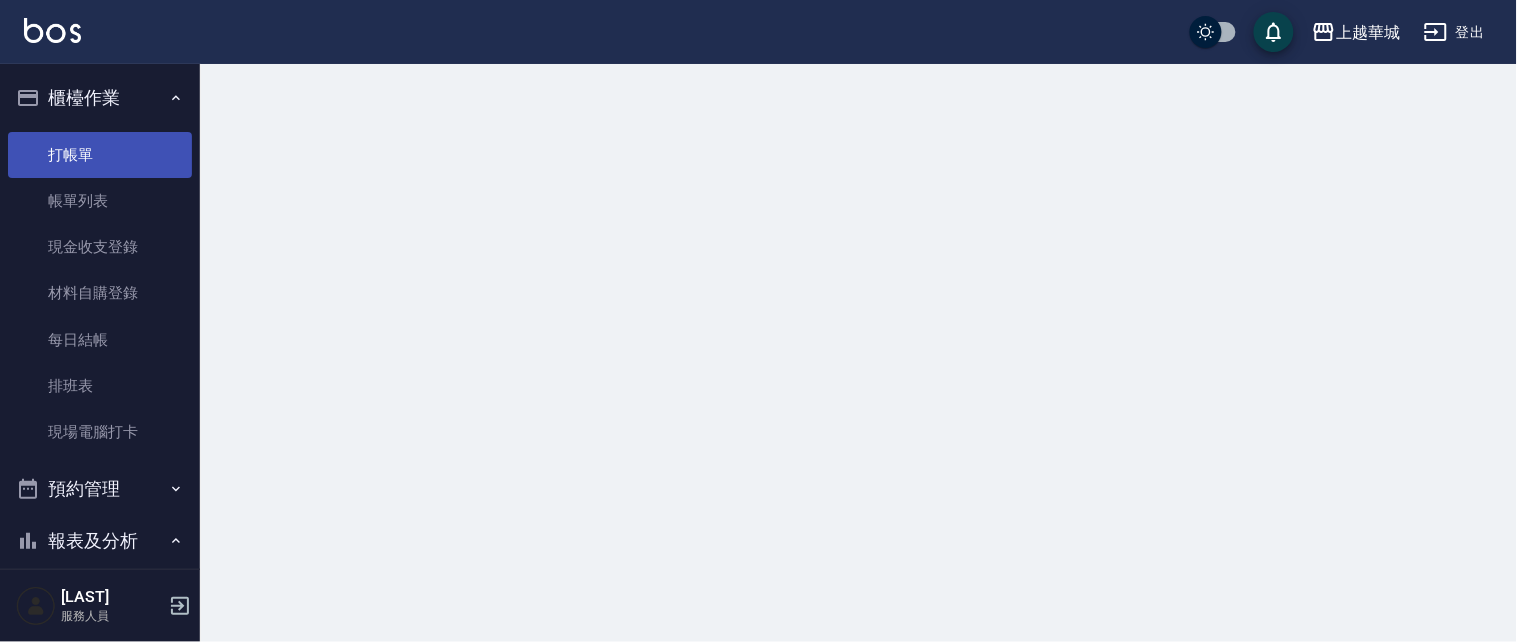 click on "櫃檯作業" at bounding box center [100, 98] 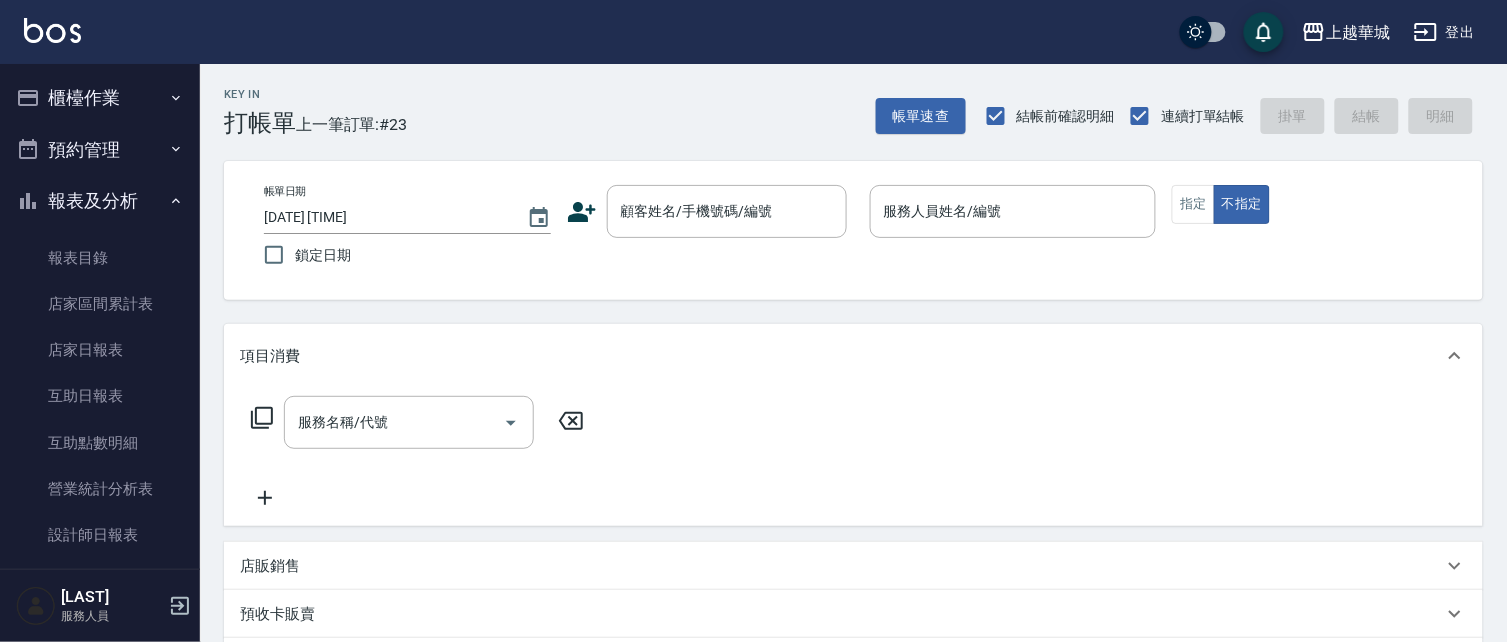 drag, startPoint x: 87, startPoint y: 356, endPoint x: 391, endPoint y: 333, distance: 304.86884 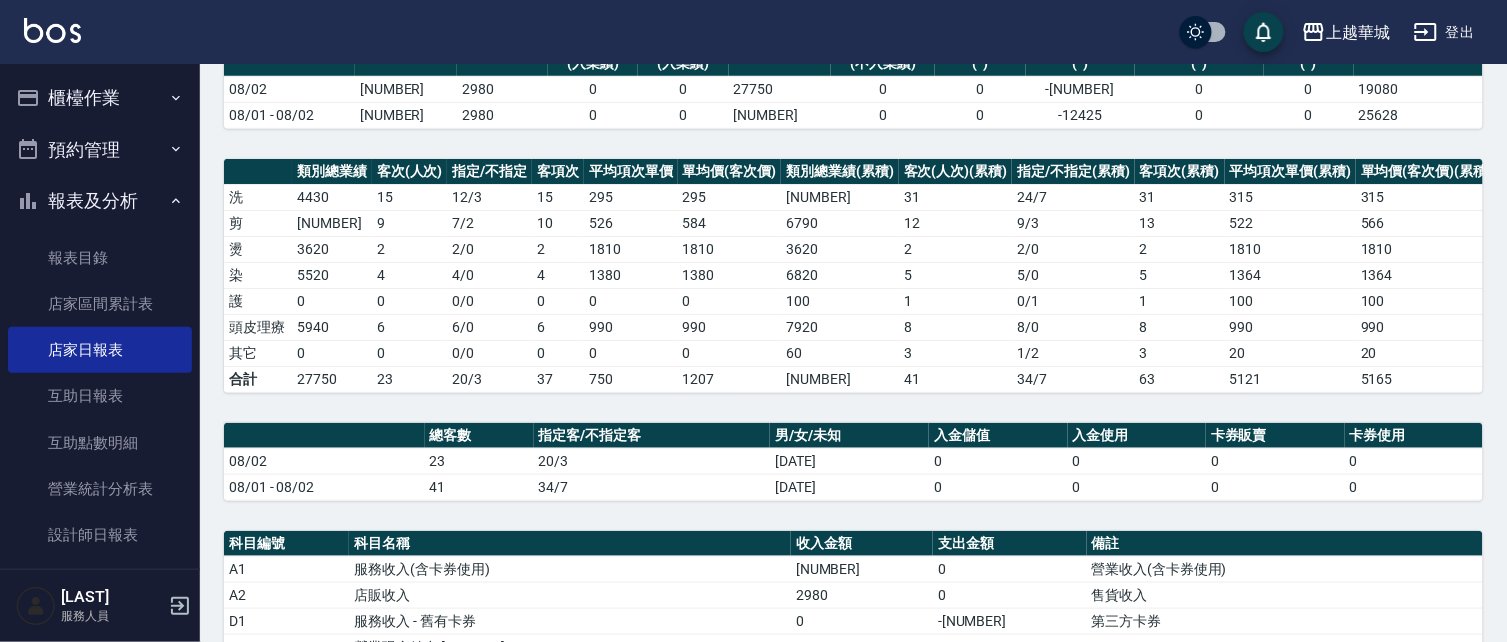 scroll, scrollTop: 192, scrollLeft: 0, axis: vertical 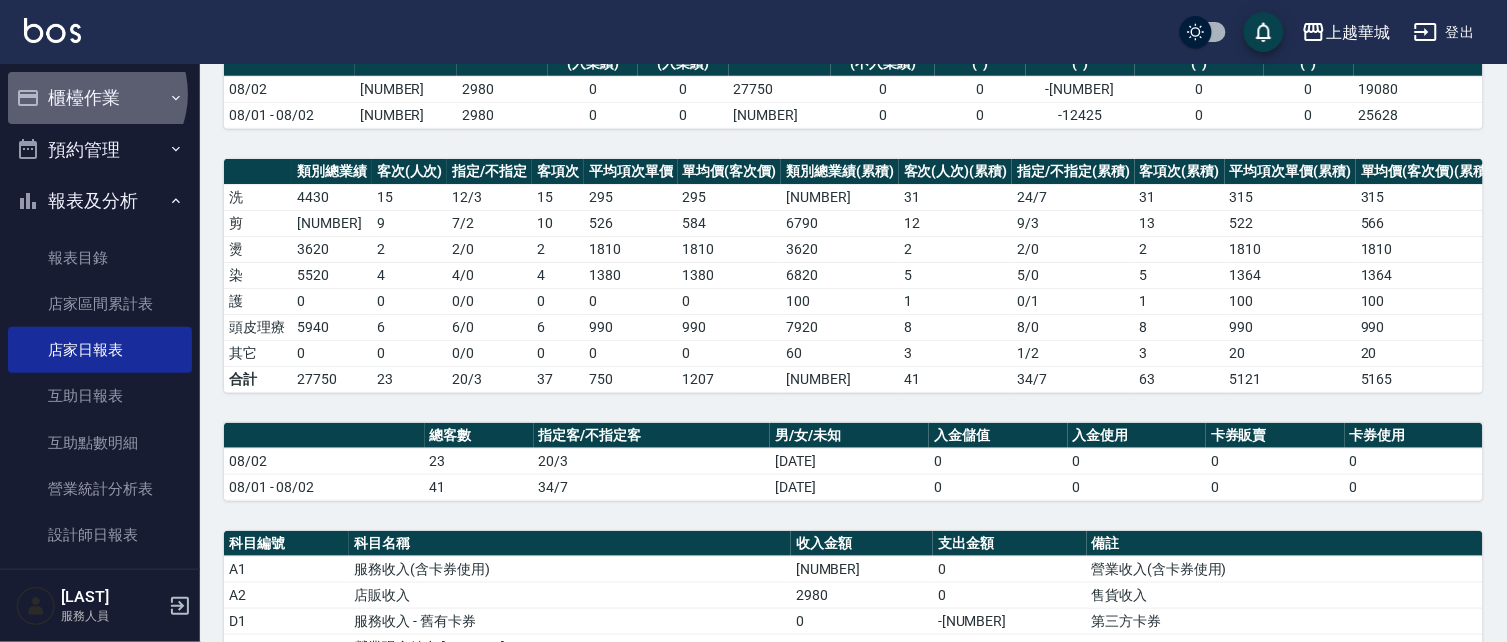 click on "櫃檯作業" at bounding box center (100, 98) 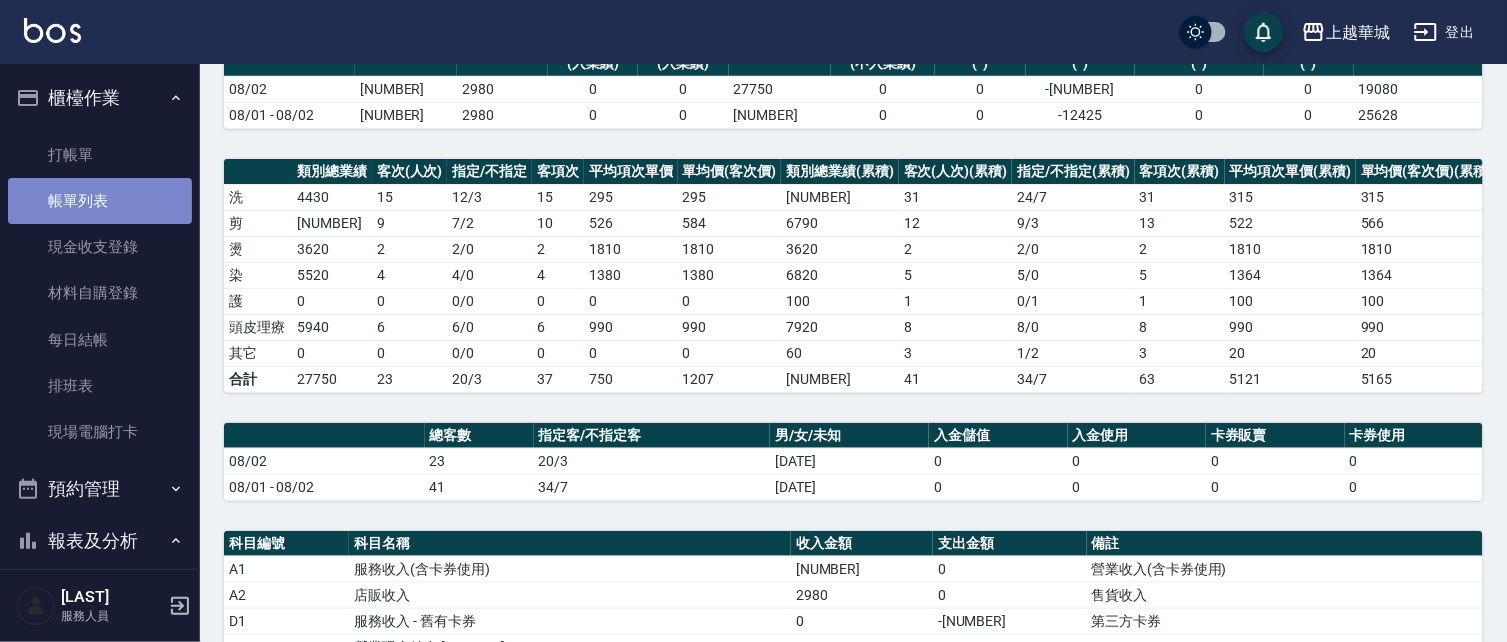 click on "帳單列表" at bounding box center (100, 201) 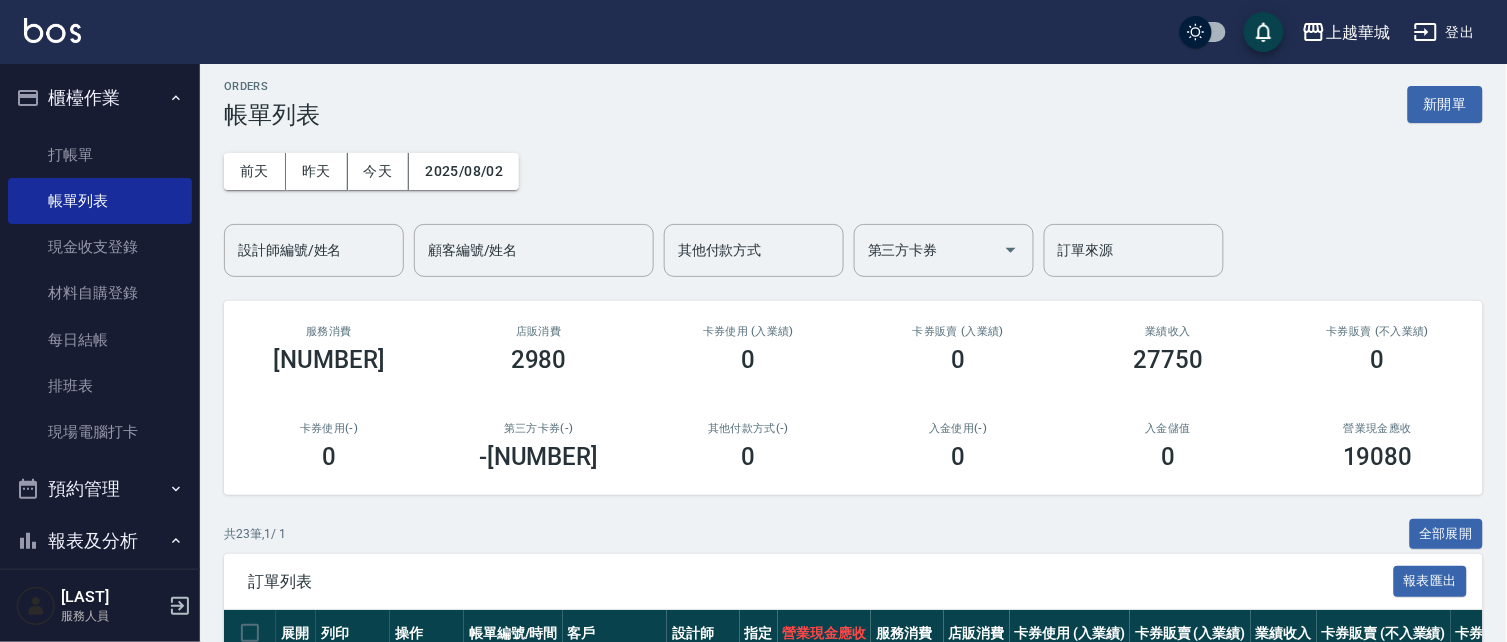 scroll, scrollTop: 0, scrollLeft: 0, axis: both 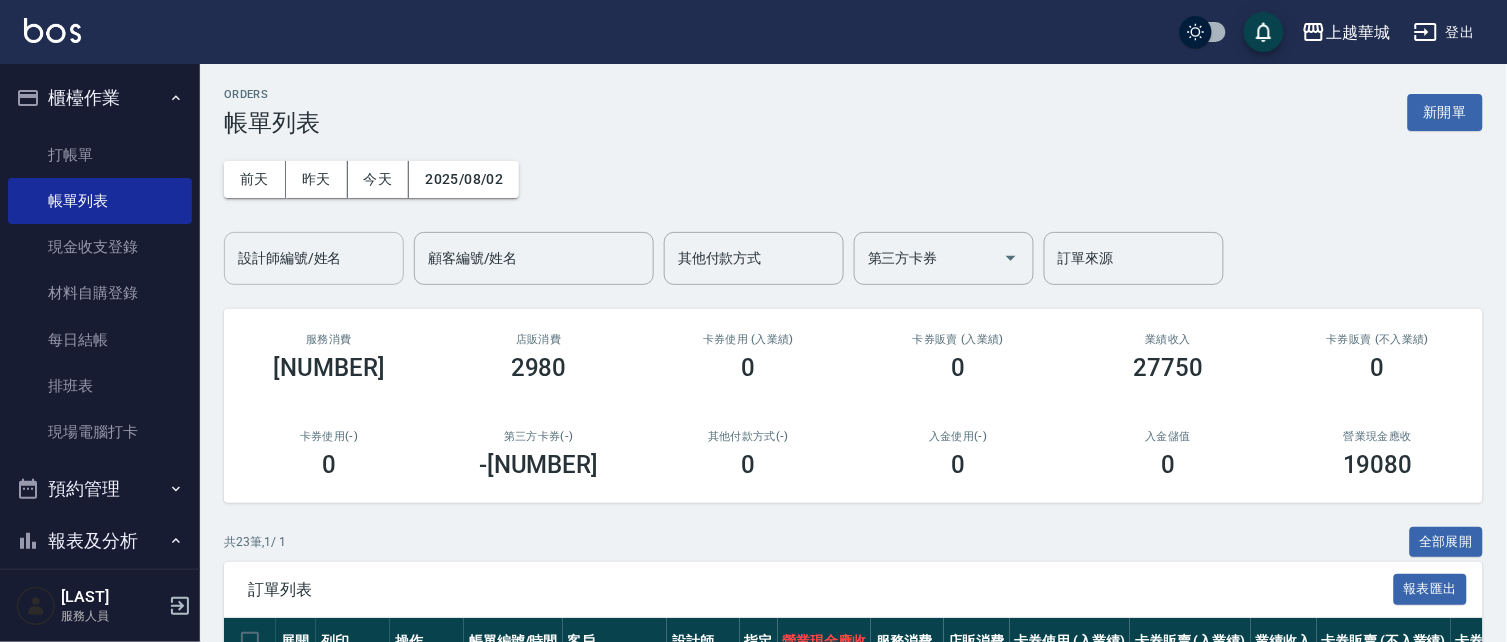 click on "設計師編號/姓名" at bounding box center [314, 258] 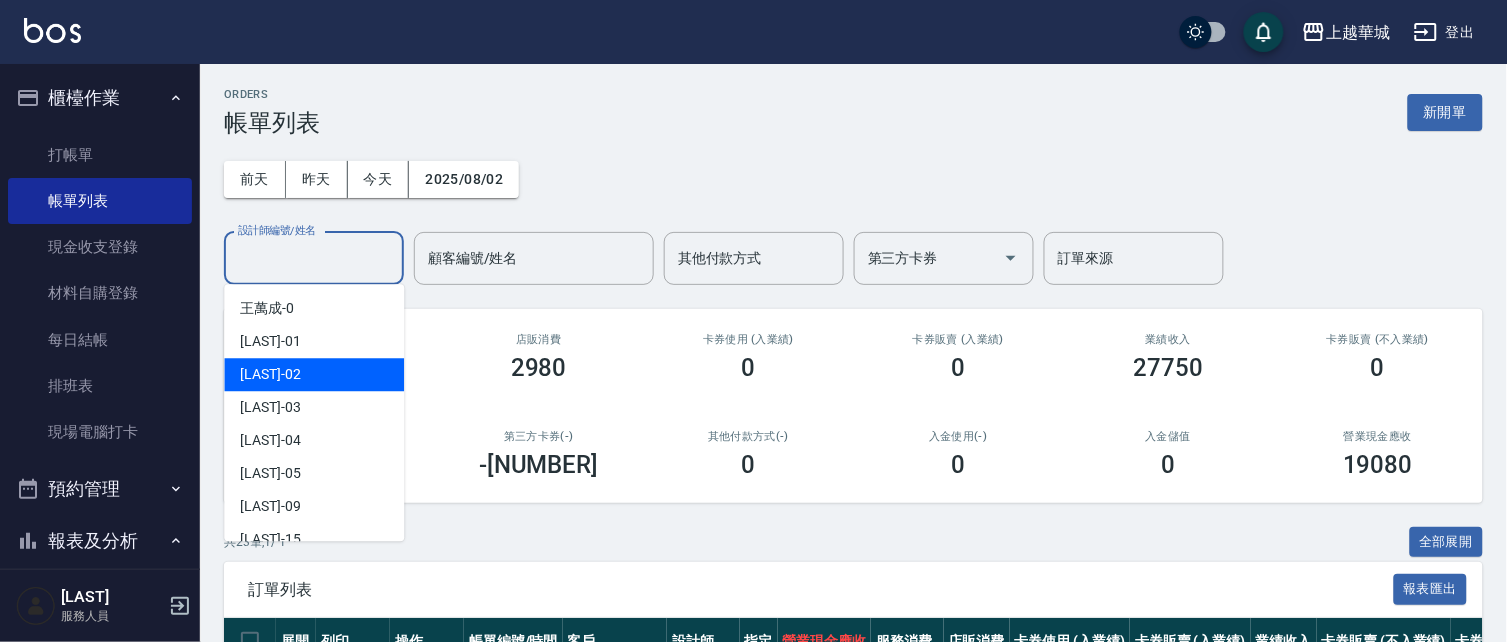 click on "[LAST] -[NUMBER]" at bounding box center (314, 374) 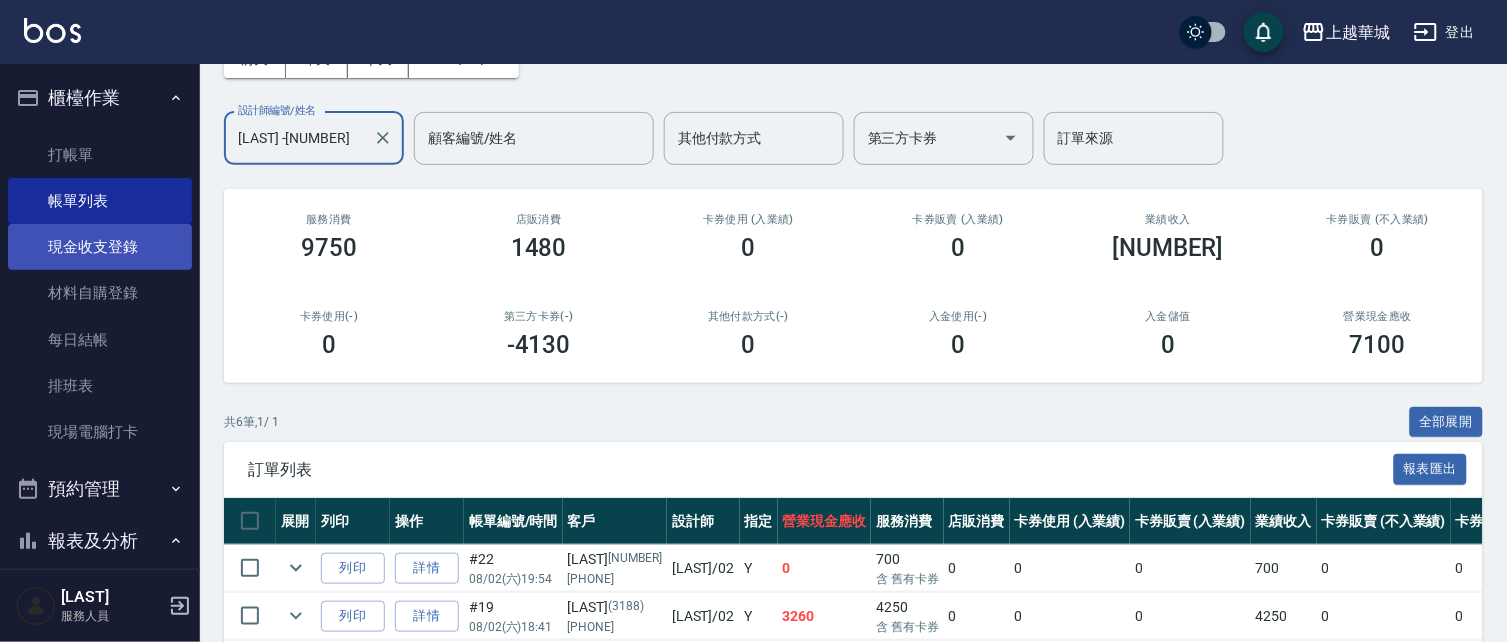 scroll, scrollTop: 119, scrollLeft: 0, axis: vertical 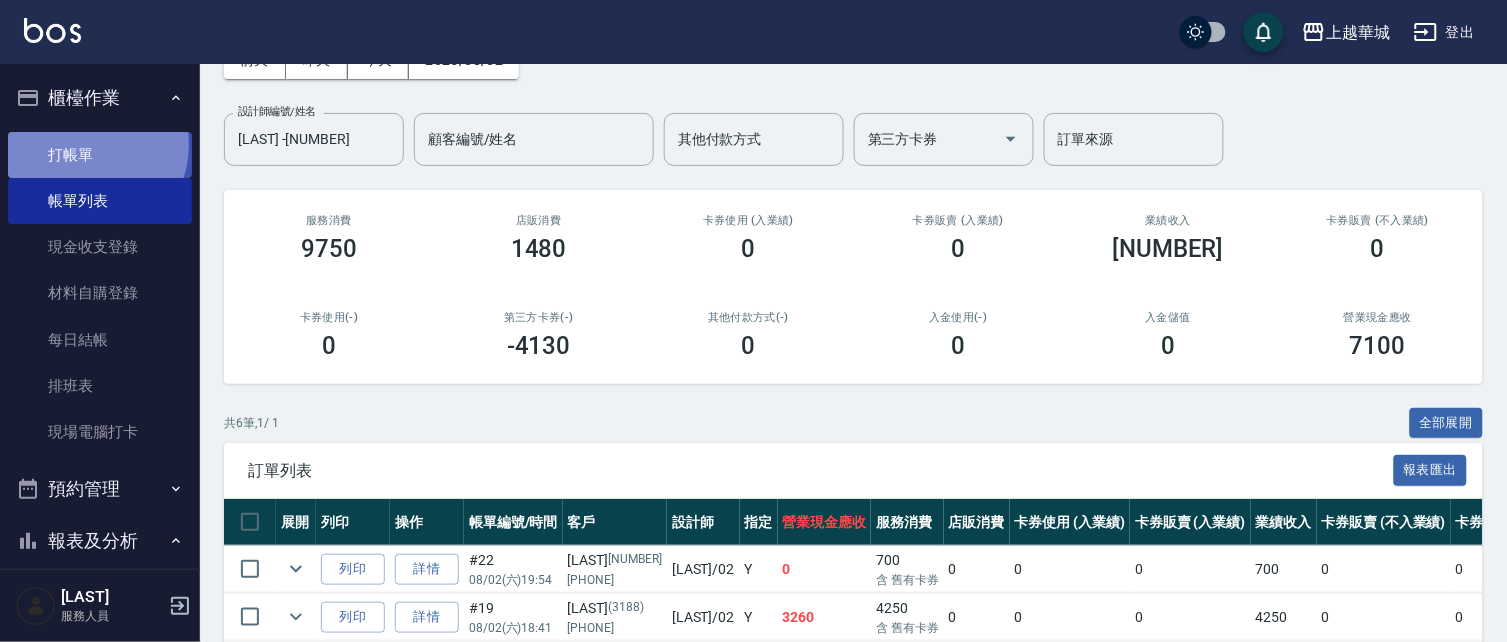 click on "打帳單" at bounding box center [100, 155] 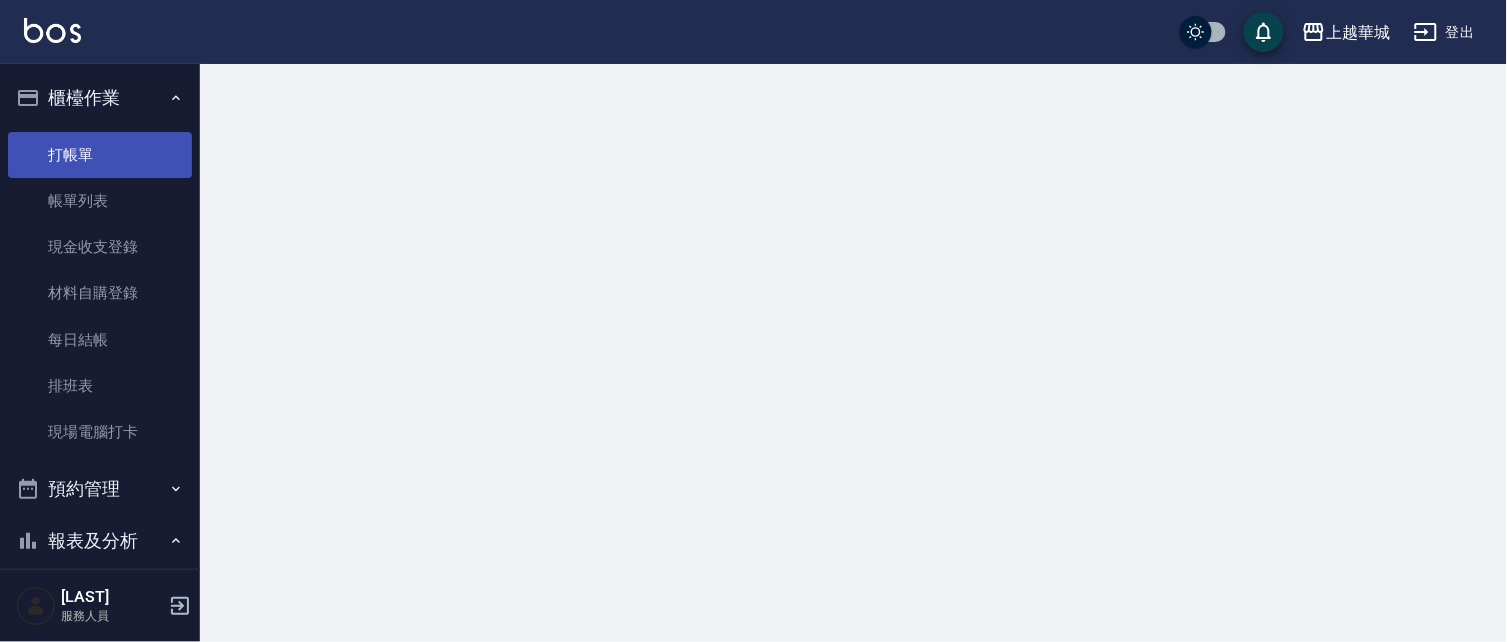 scroll, scrollTop: 0, scrollLeft: 0, axis: both 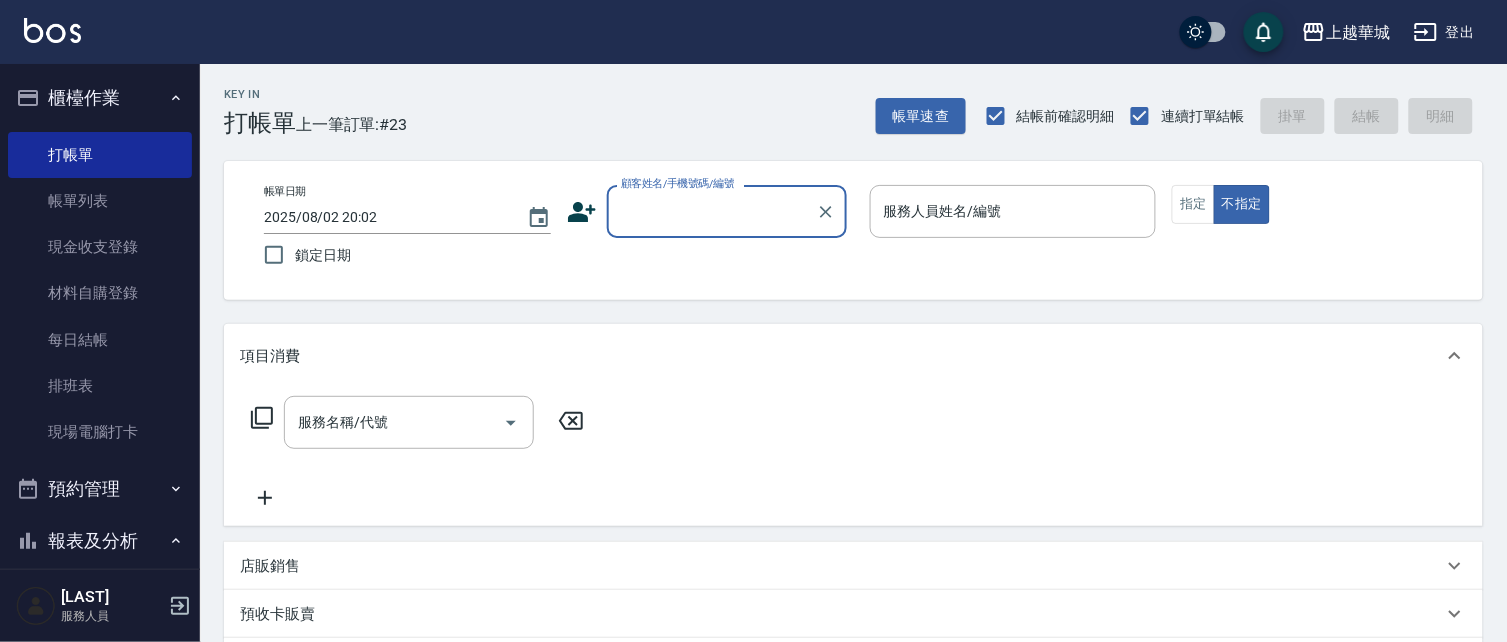 click on "櫃檯作業" at bounding box center (100, 98) 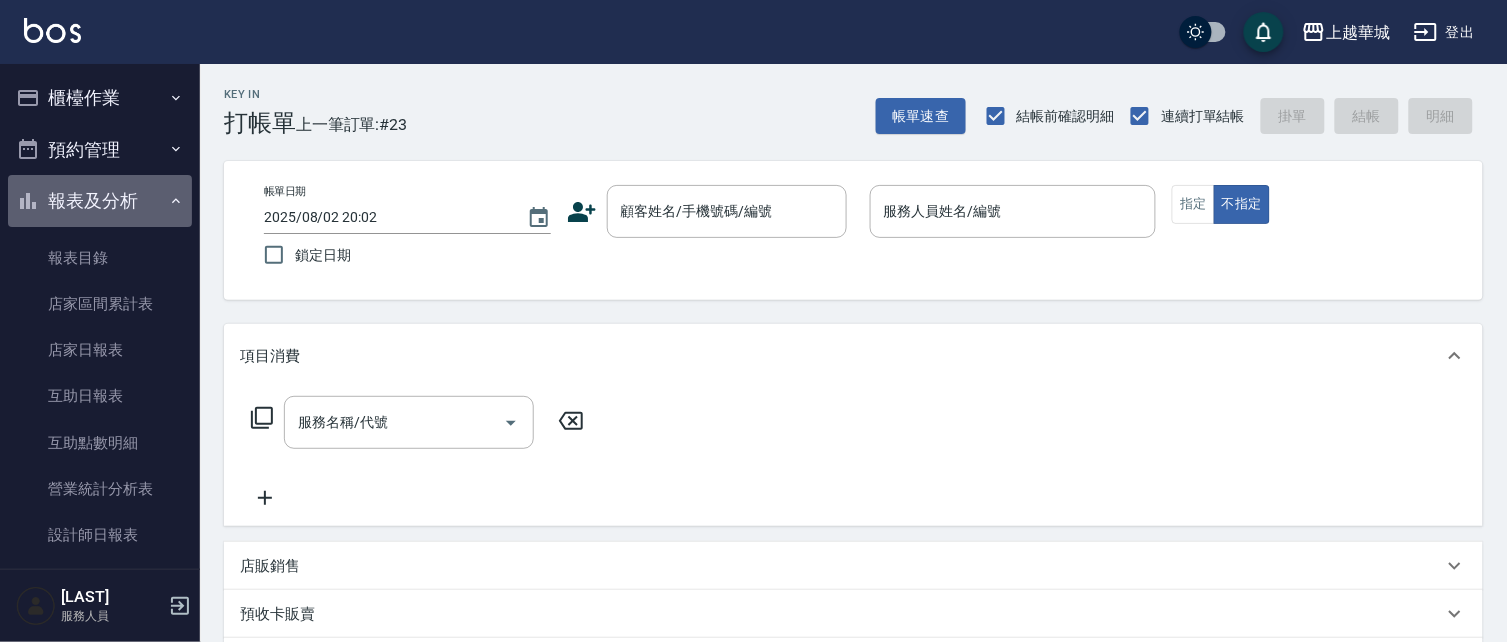 click on "報表及分析" at bounding box center (100, 201) 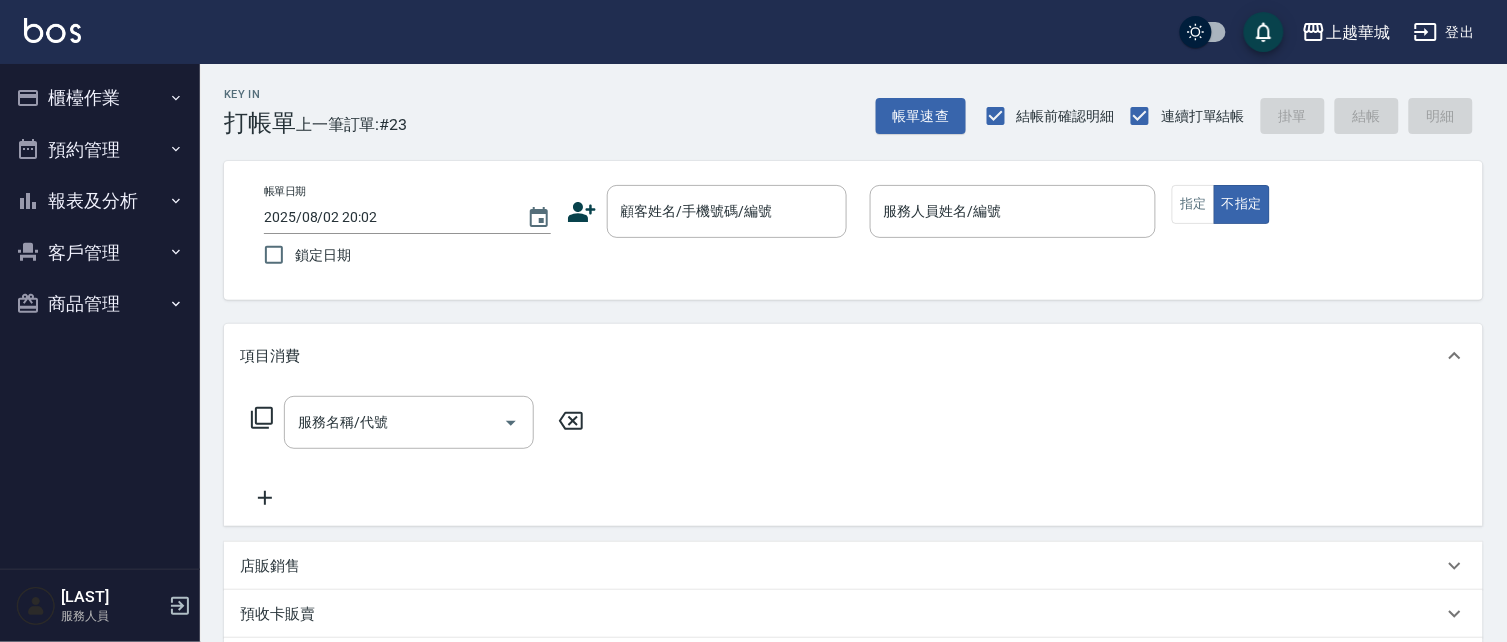 click on "客戶管理" at bounding box center (100, 253) 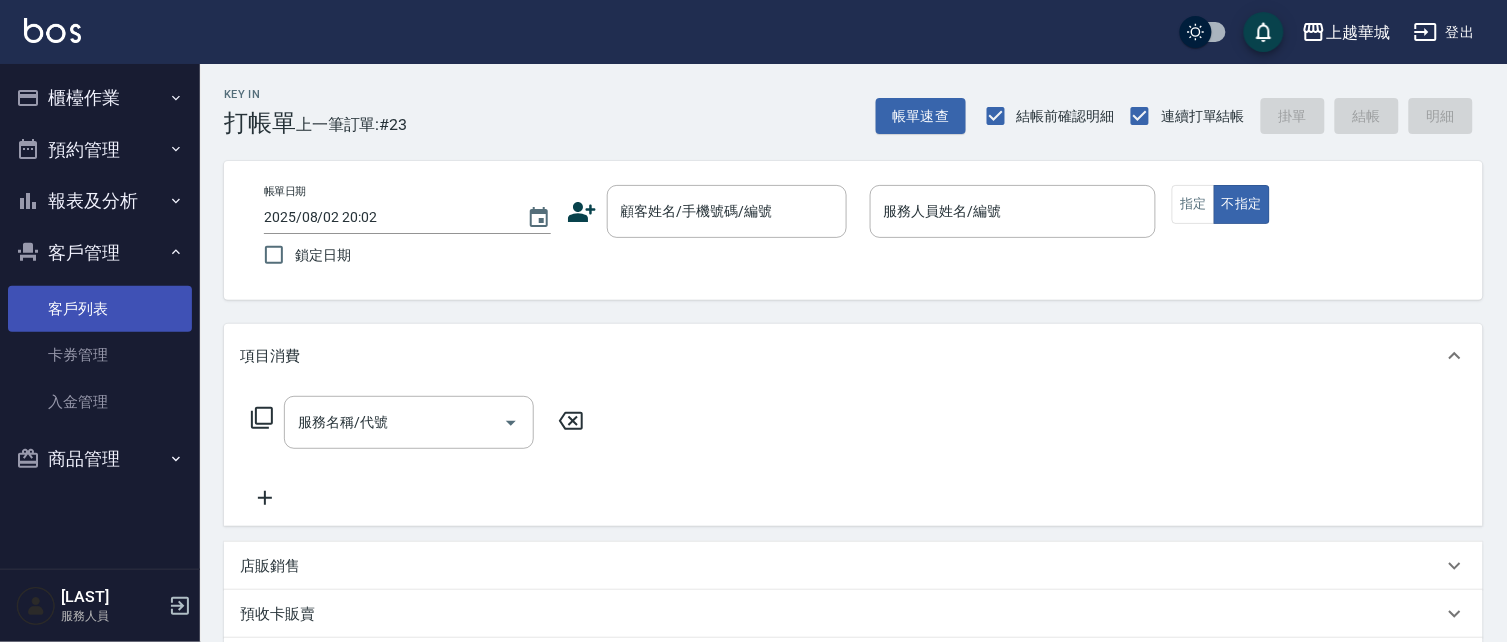 click on "客戶列表" at bounding box center [100, 309] 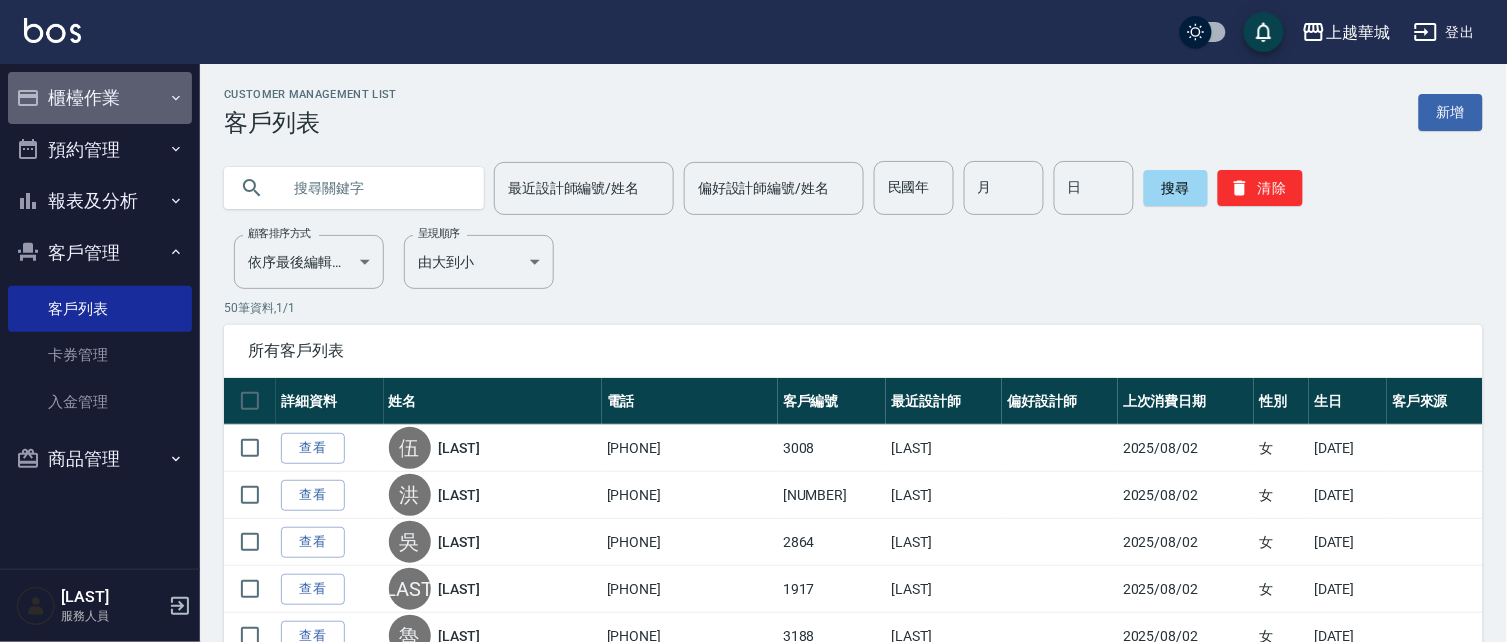 click on "櫃檯作業" at bounding box center [100, 98] 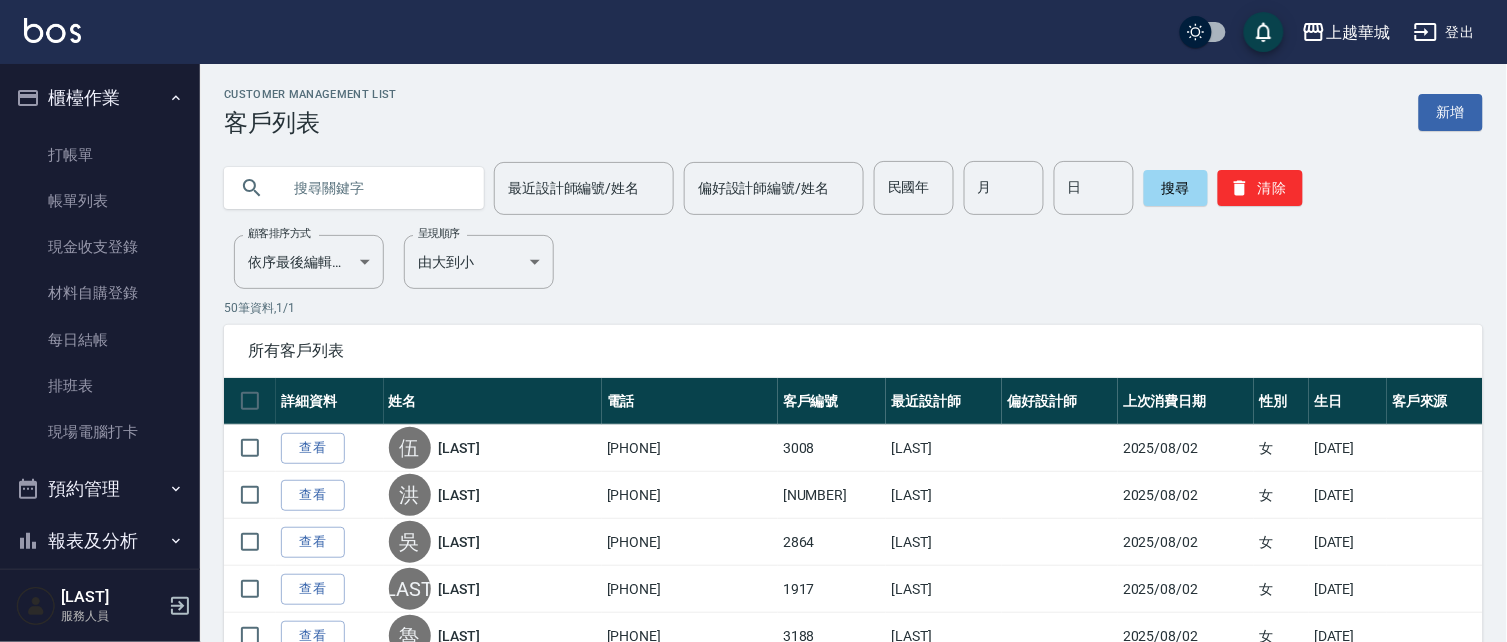 click on "櫃檯作業" at bounding box center [100, 98] 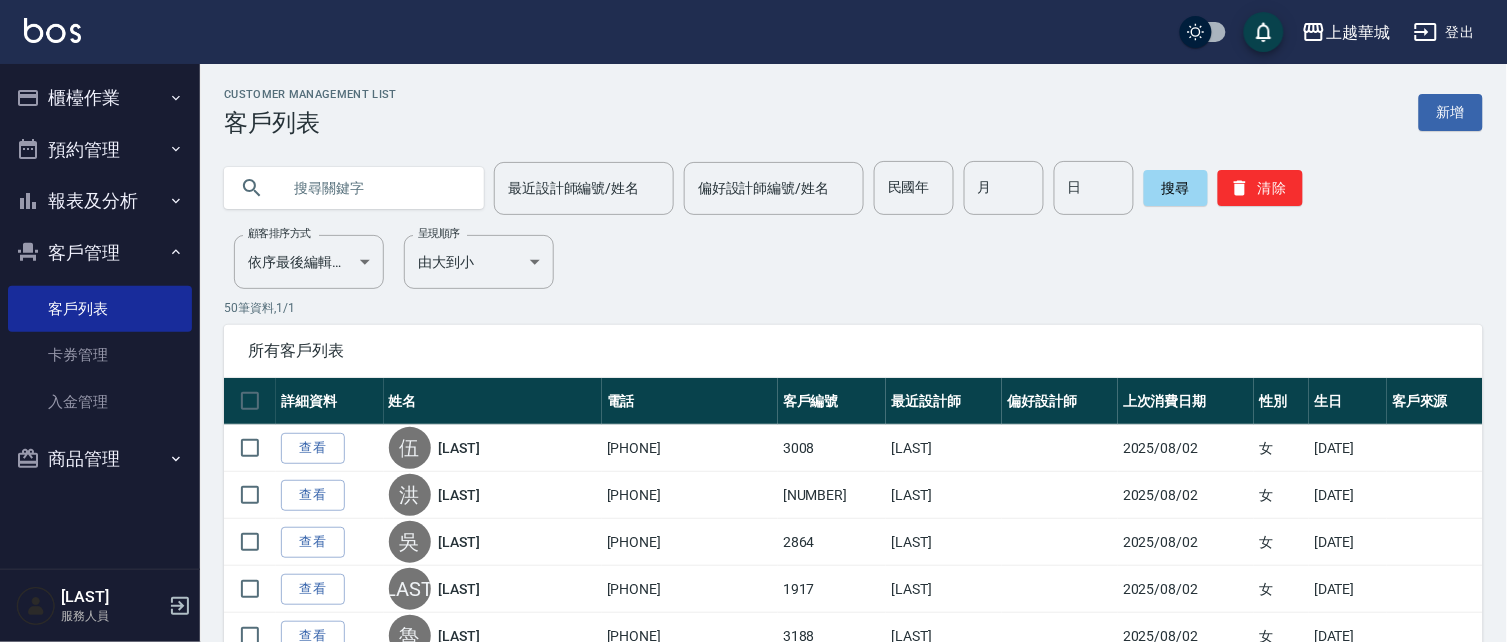 click on "客戶管理" at bounding box center (100, 253) 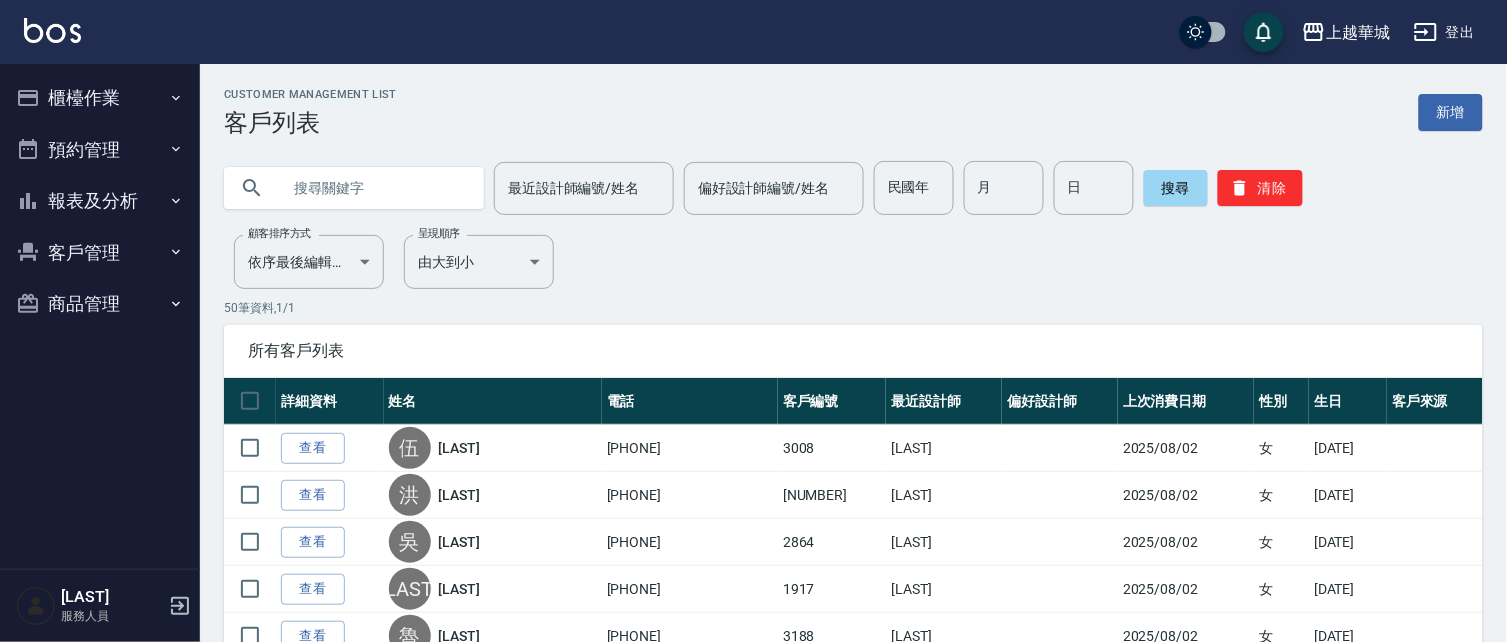click on "報表及分析" at bounding box center (100, 201) 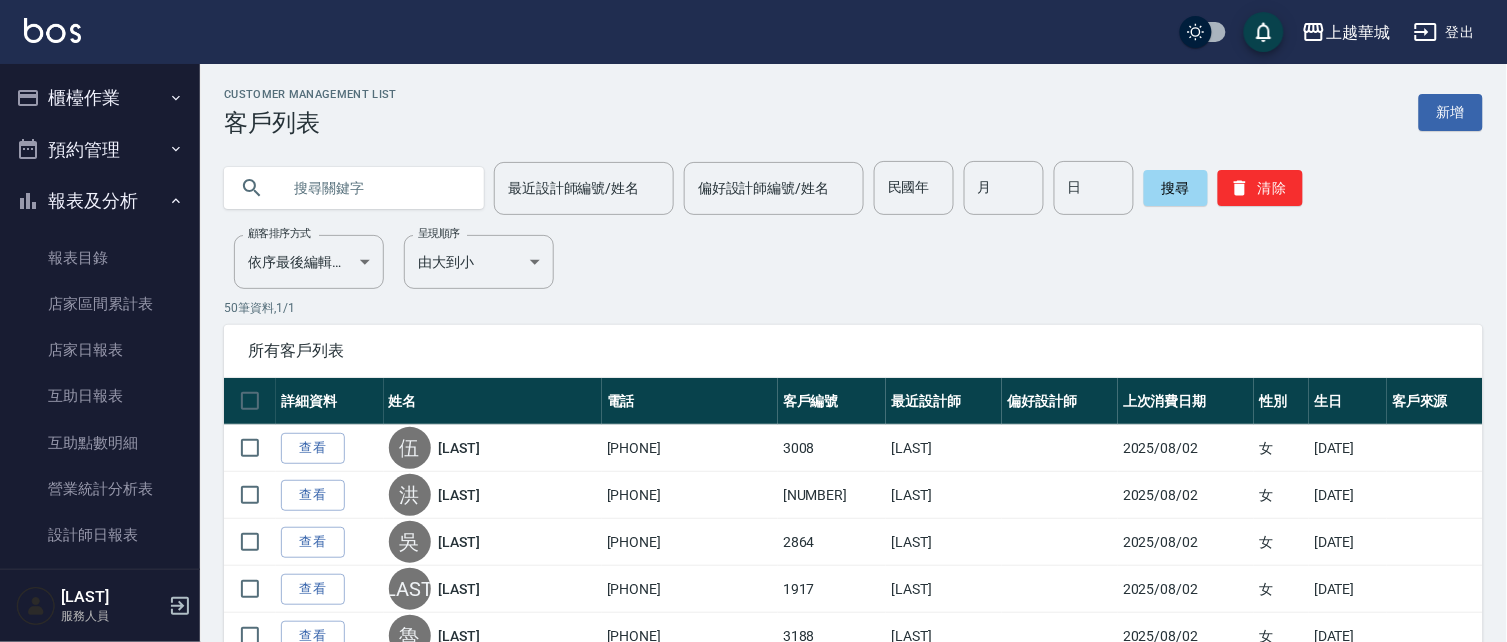 drag, startPoint x: 70, startPoint y: 354, endPoint x: 685, endPoint y: 344, distance: 615.0813 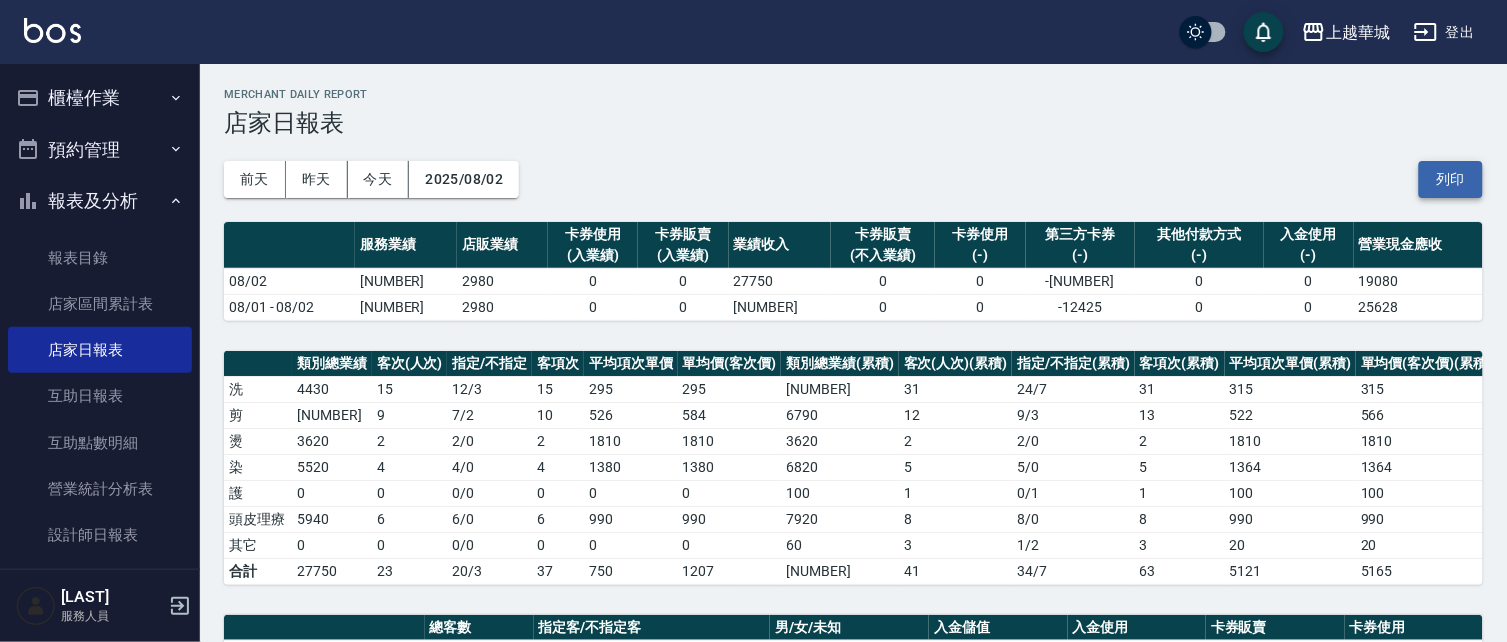 click on "列印" at bounding box center (1451, 179) 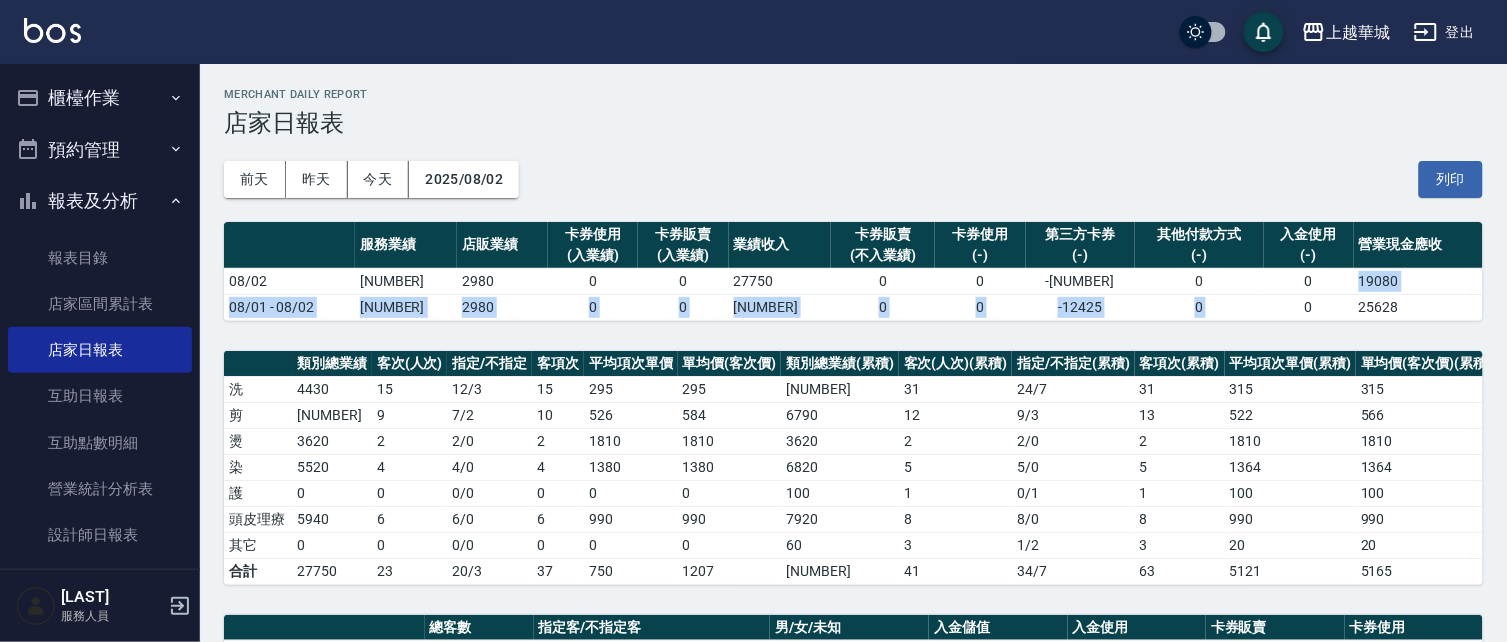 drag, startPoint x: 1318, startPoint y: 287, endPoint x: 1175, endPoint y: 343, distance: 153.57408 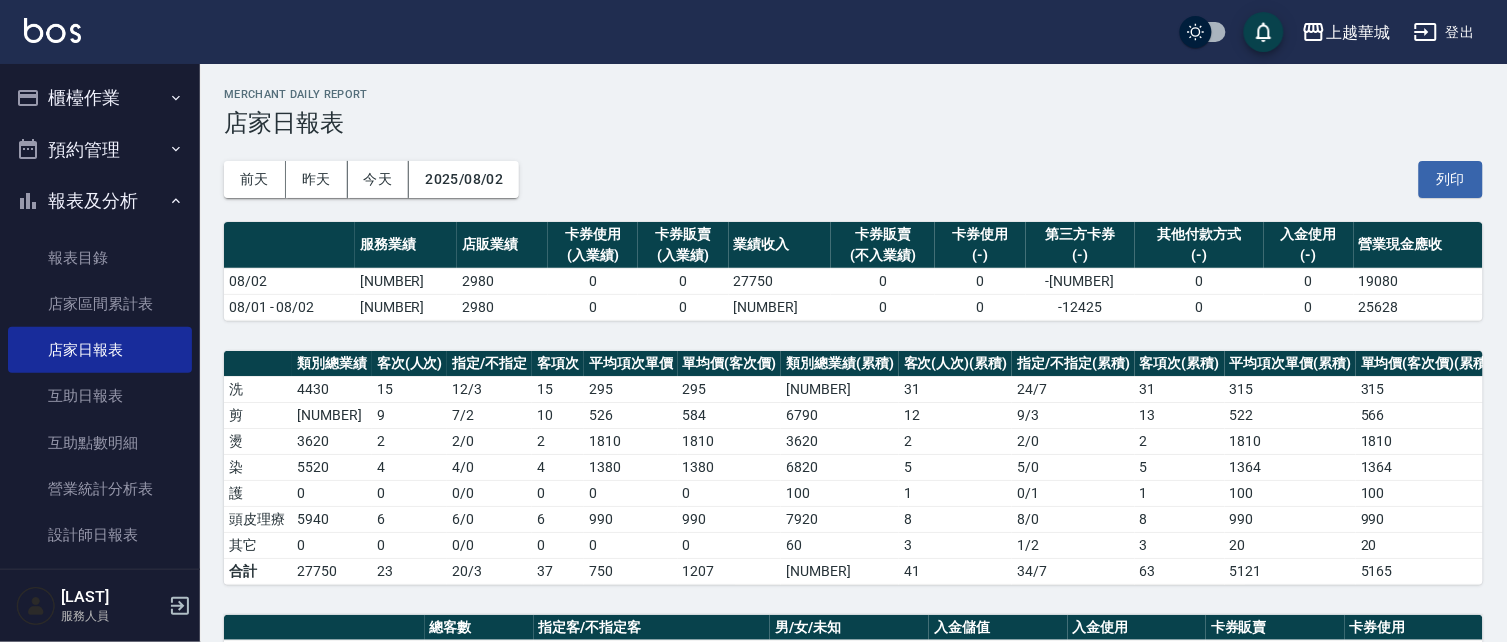 click on "前天 昨天 今天 2025/08/02 列印" at bounding box center [853, 179] 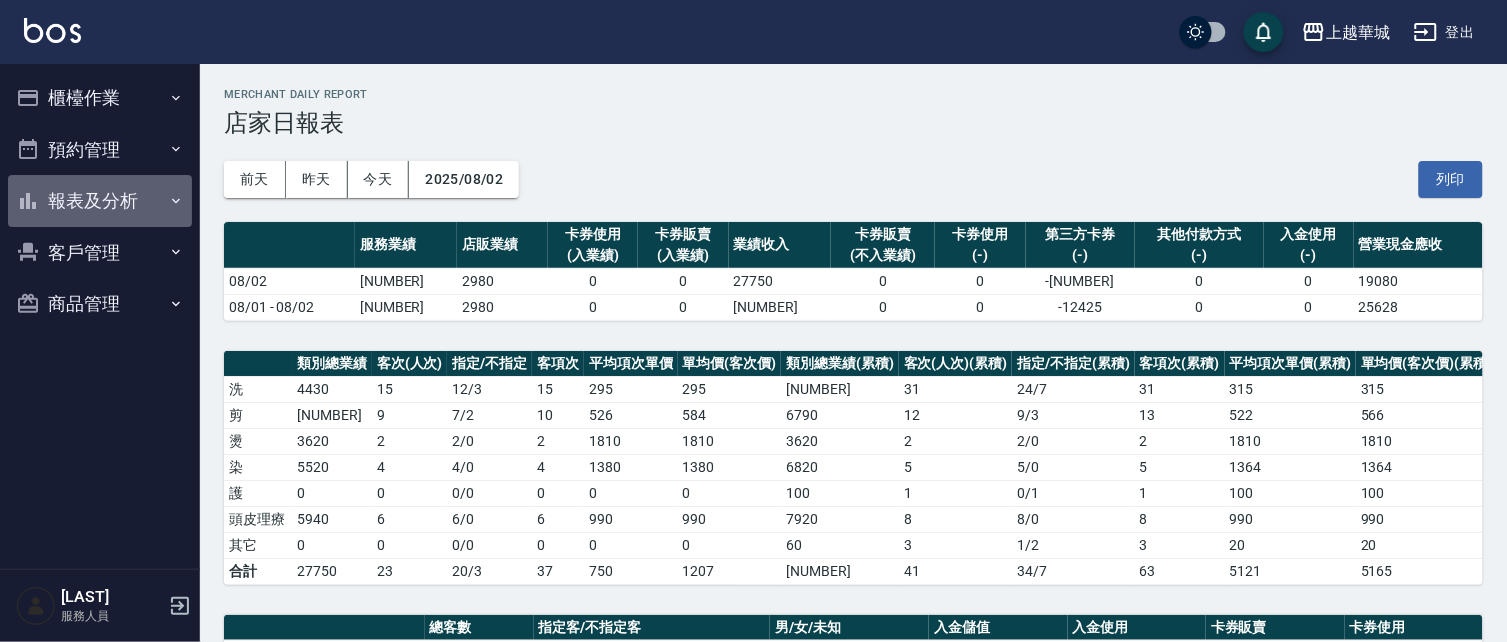 click on "報表及分析" at bounding box center [100, 201] 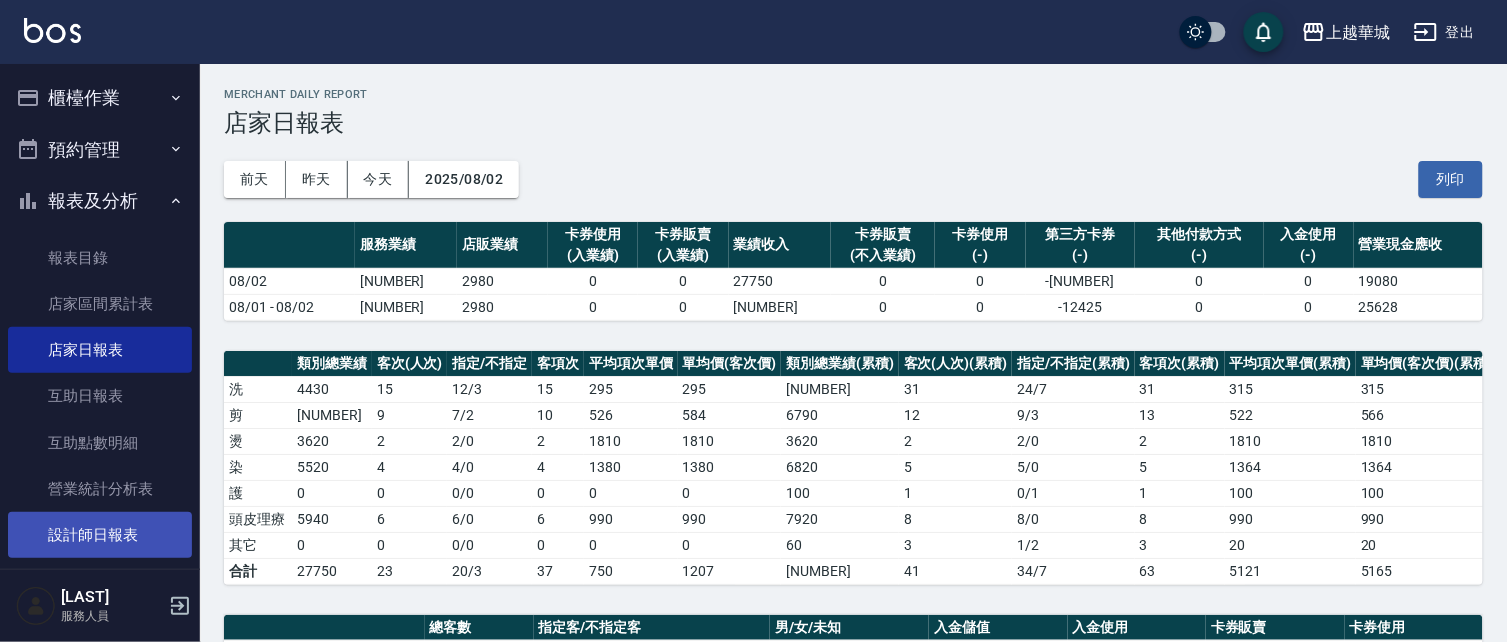 click on "設計師日報表" at bounding box center (100, 535) 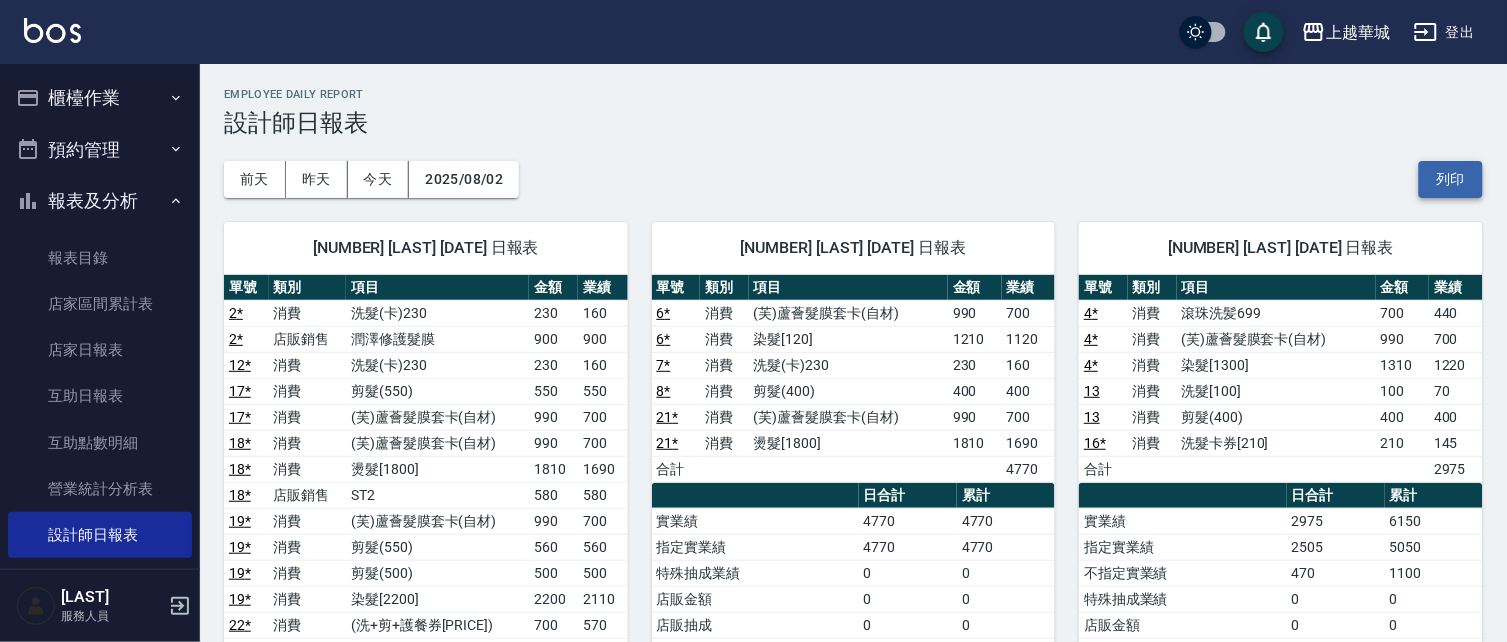 click on "列印" at bounding box center [1451, 179] 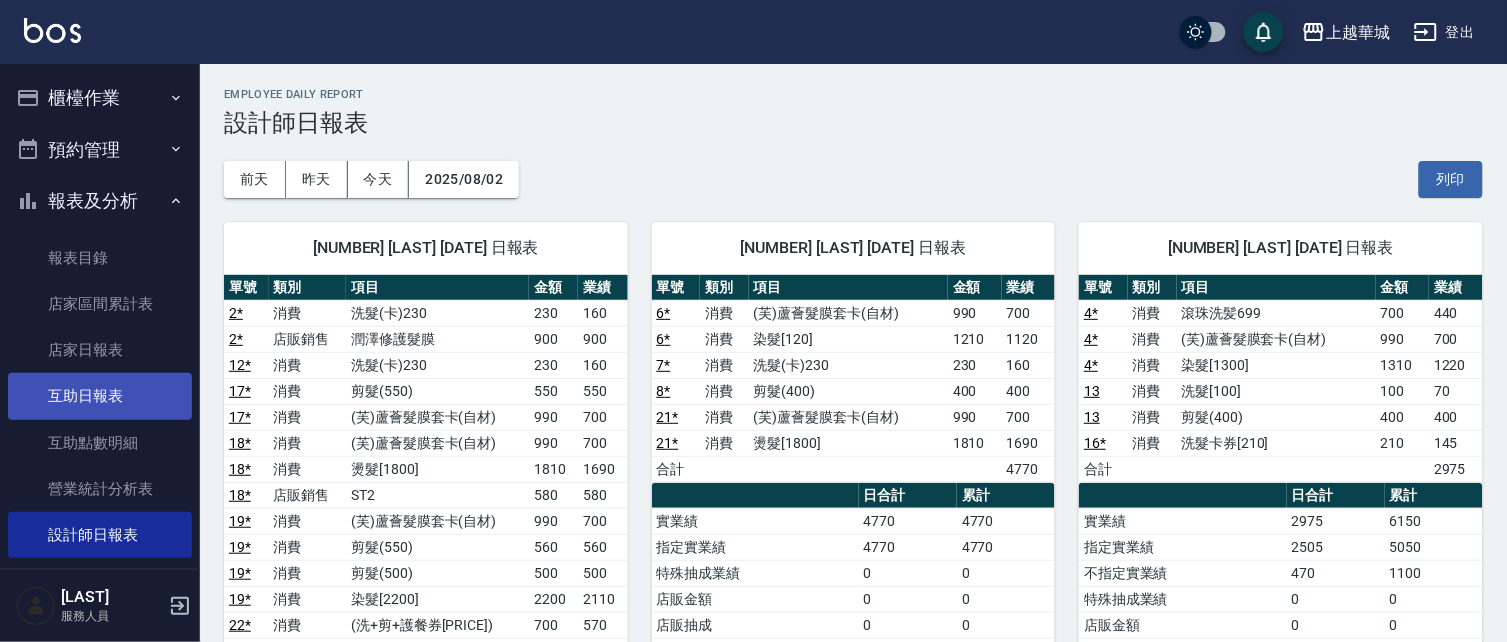 click on "互助日報表" at bounding box center [100, 396] 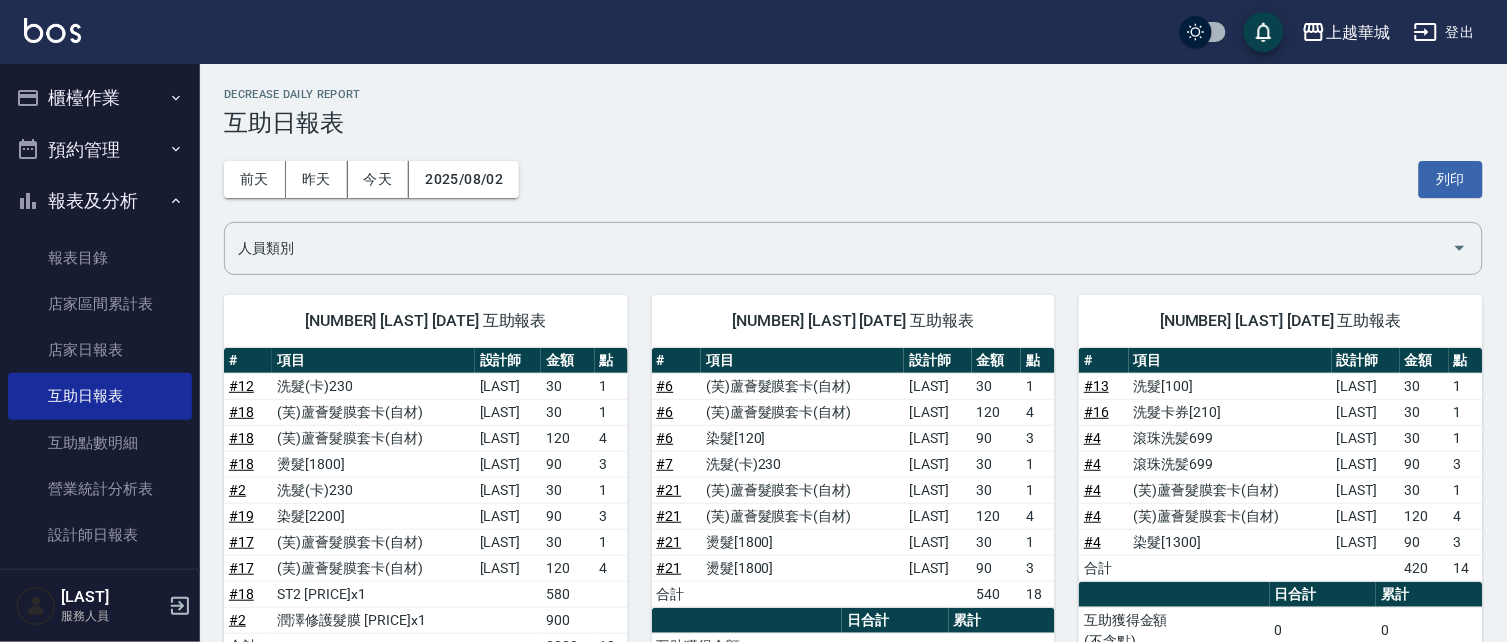 drag, startPoint x: 1460, startPoint y: 180, endPoint x: 214, endPoint y: 515, distance: 1290.2484 